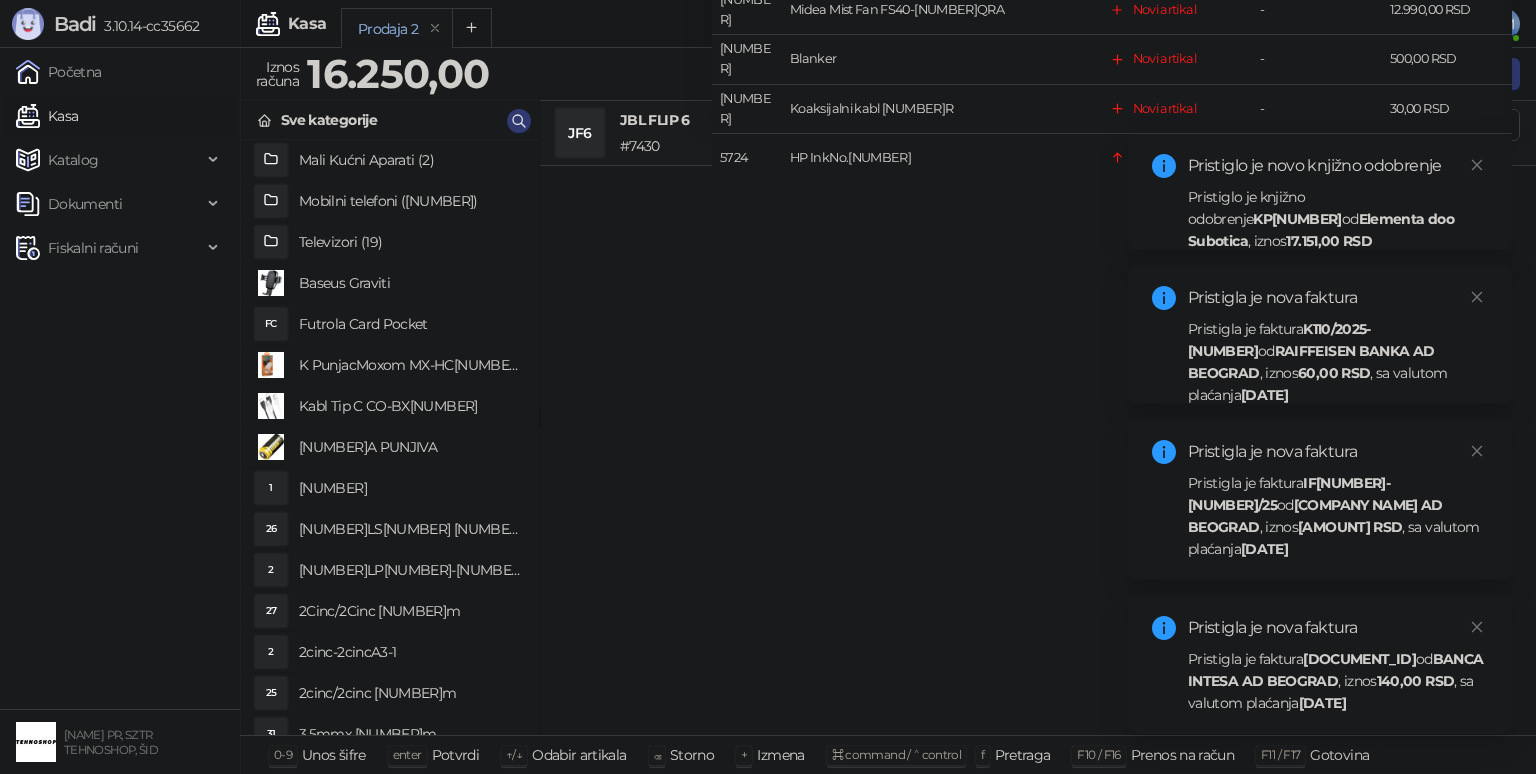 scroll, scrollTop: 0, scrollLeft: 0, axis: both 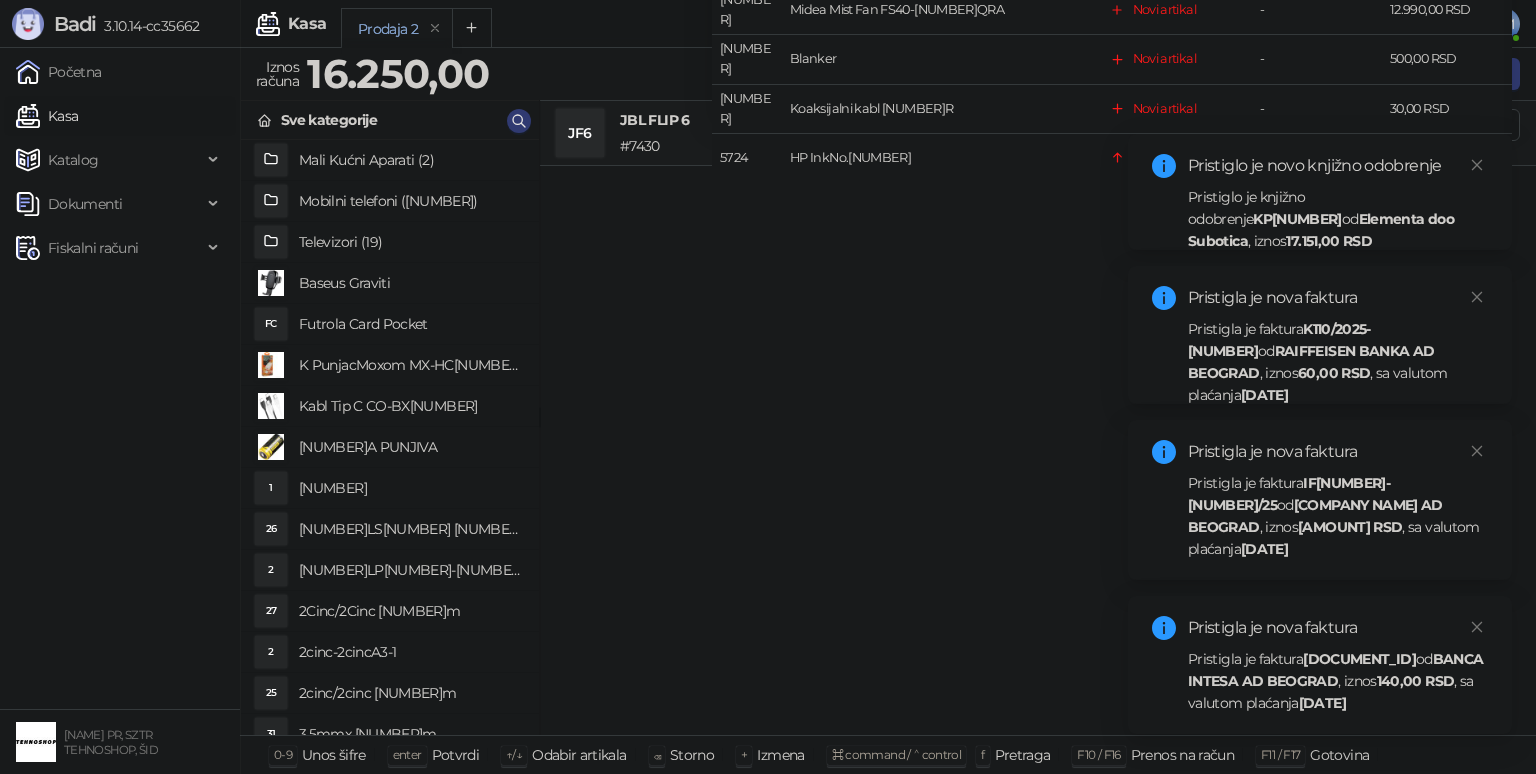 click on "Pristigla je faktura  DP[NUMBER]/25  od  [COMPANY NAME] , iznos  [AMOUNT] RSD , sa valutom plaćanja  [DATE]." at bounding box center [1338, 681] 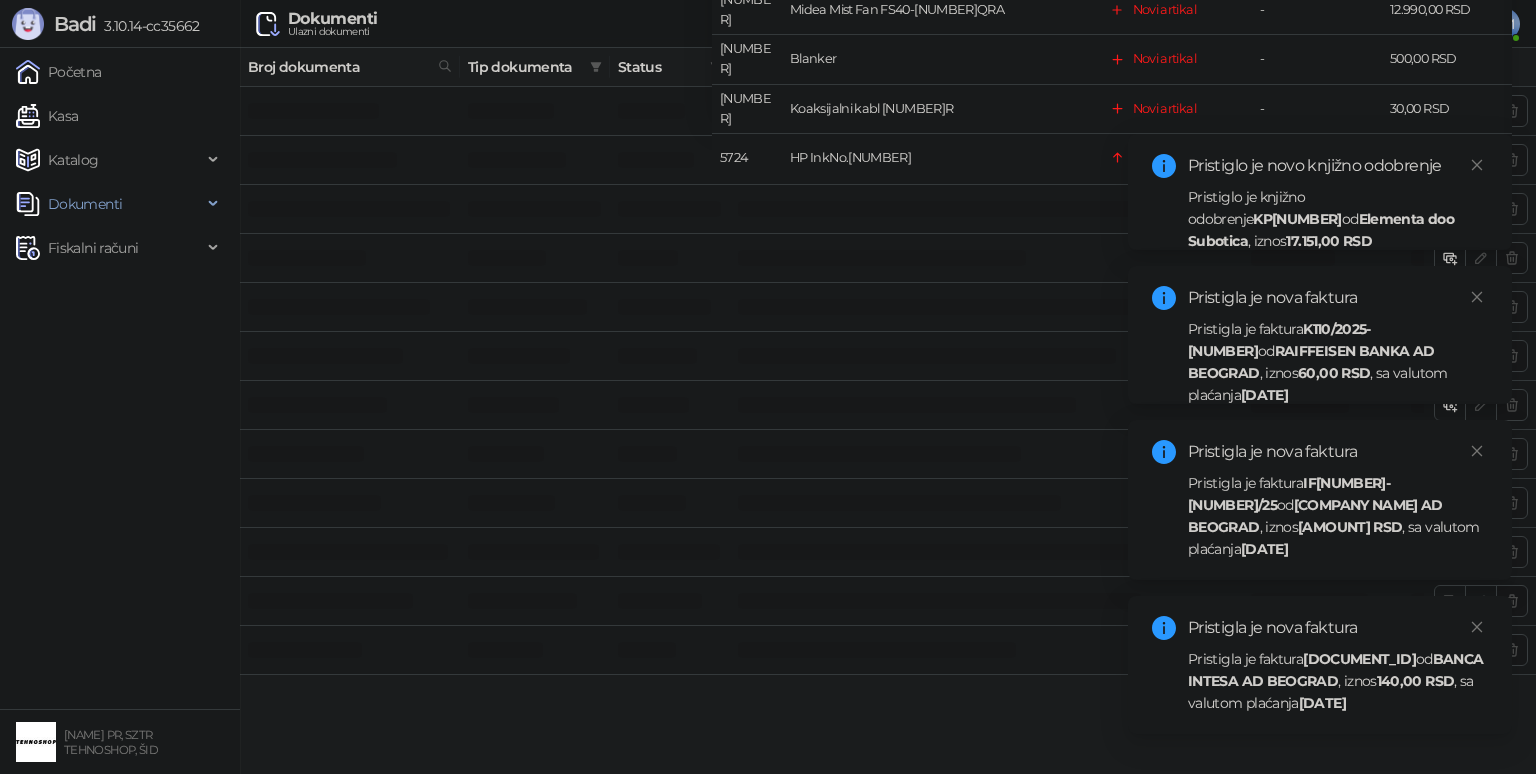 click on "Pristigla je faktura  IF[NUMBER]/25  od  [COMPANY NAME] , iznos  [AMOUNT] RSD , sa valutom plaćanja  [DATE]." at bounding box center (1338, 516) 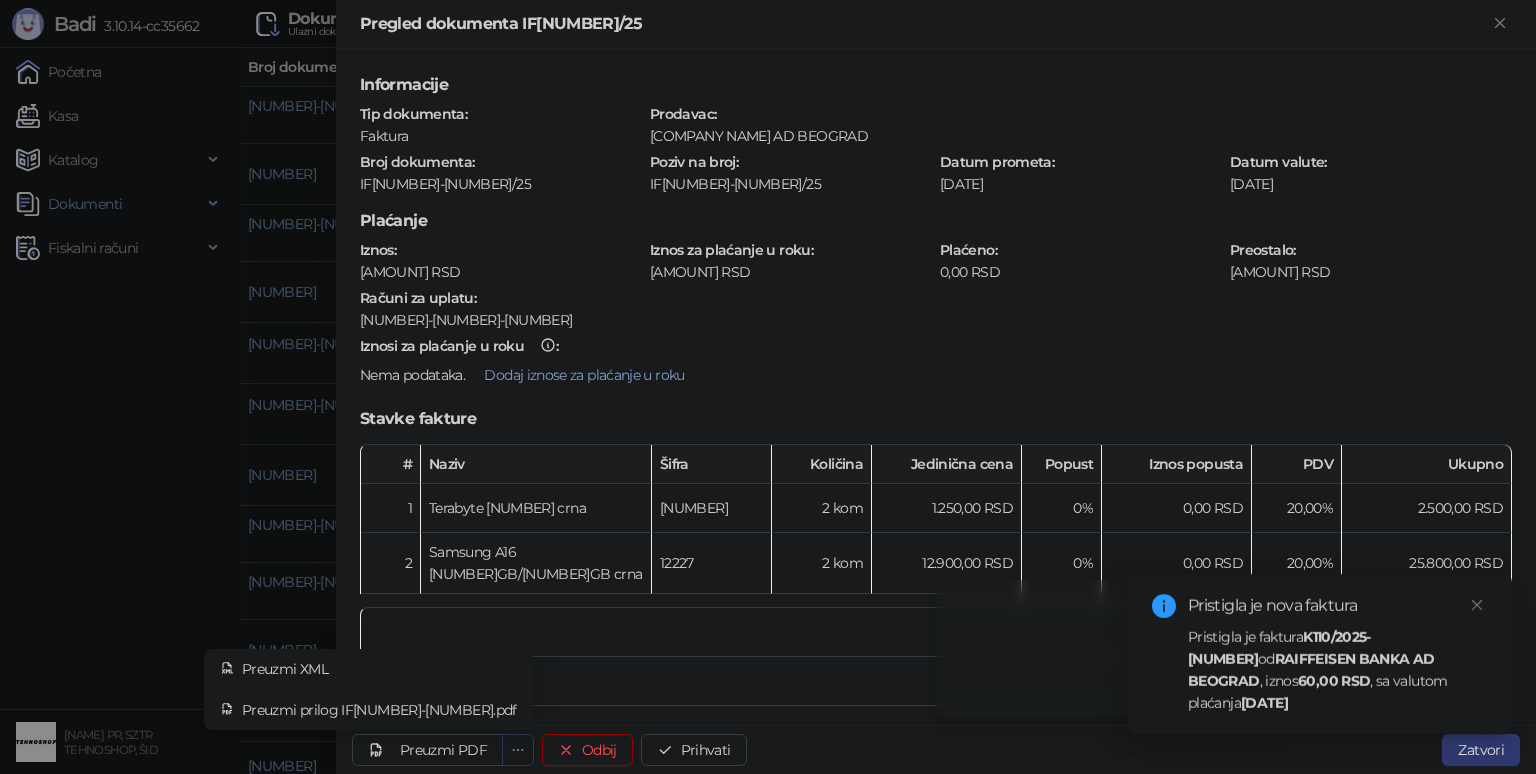 click 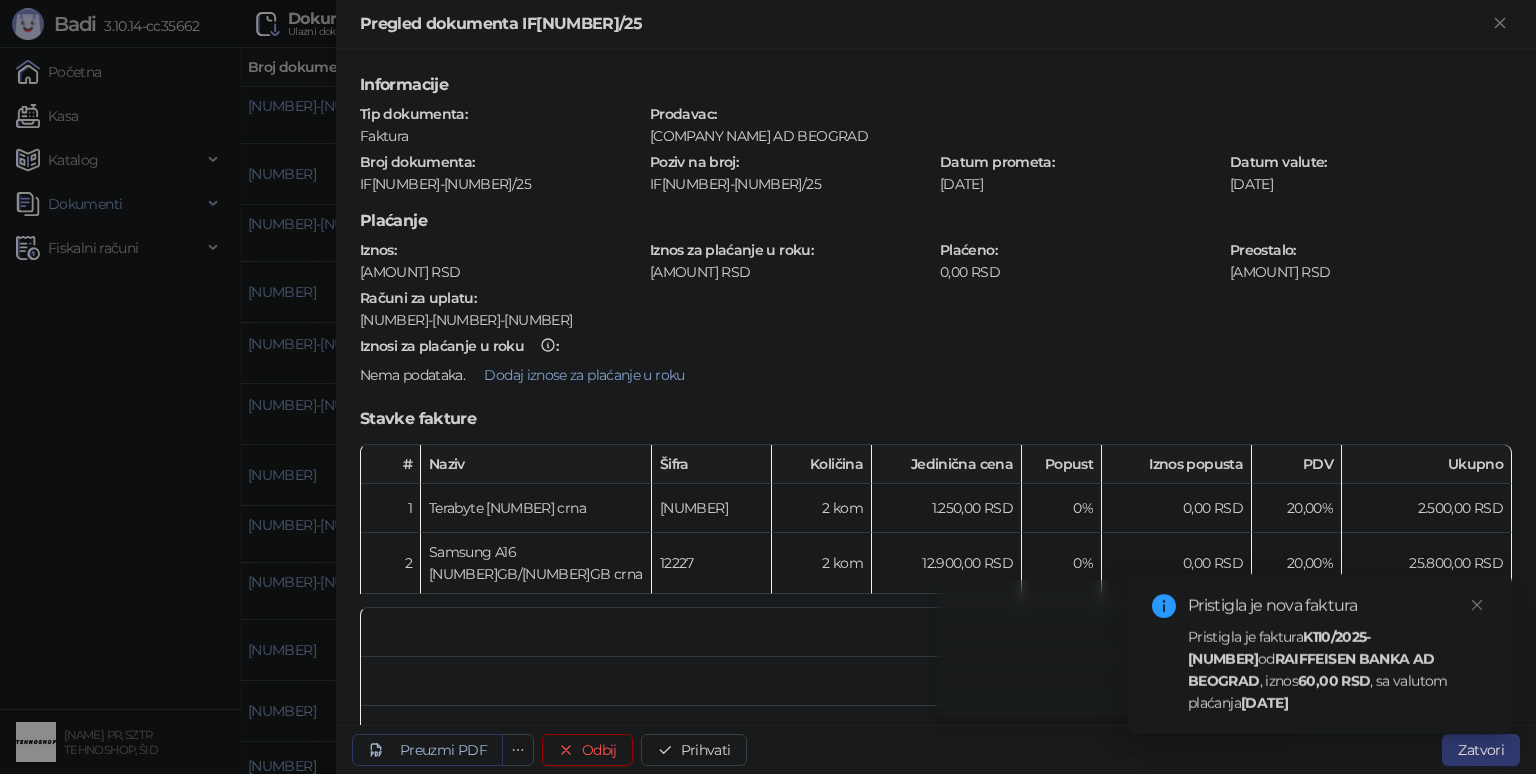 click on "Preuzmi PDF" at bounding box center [443, 750] 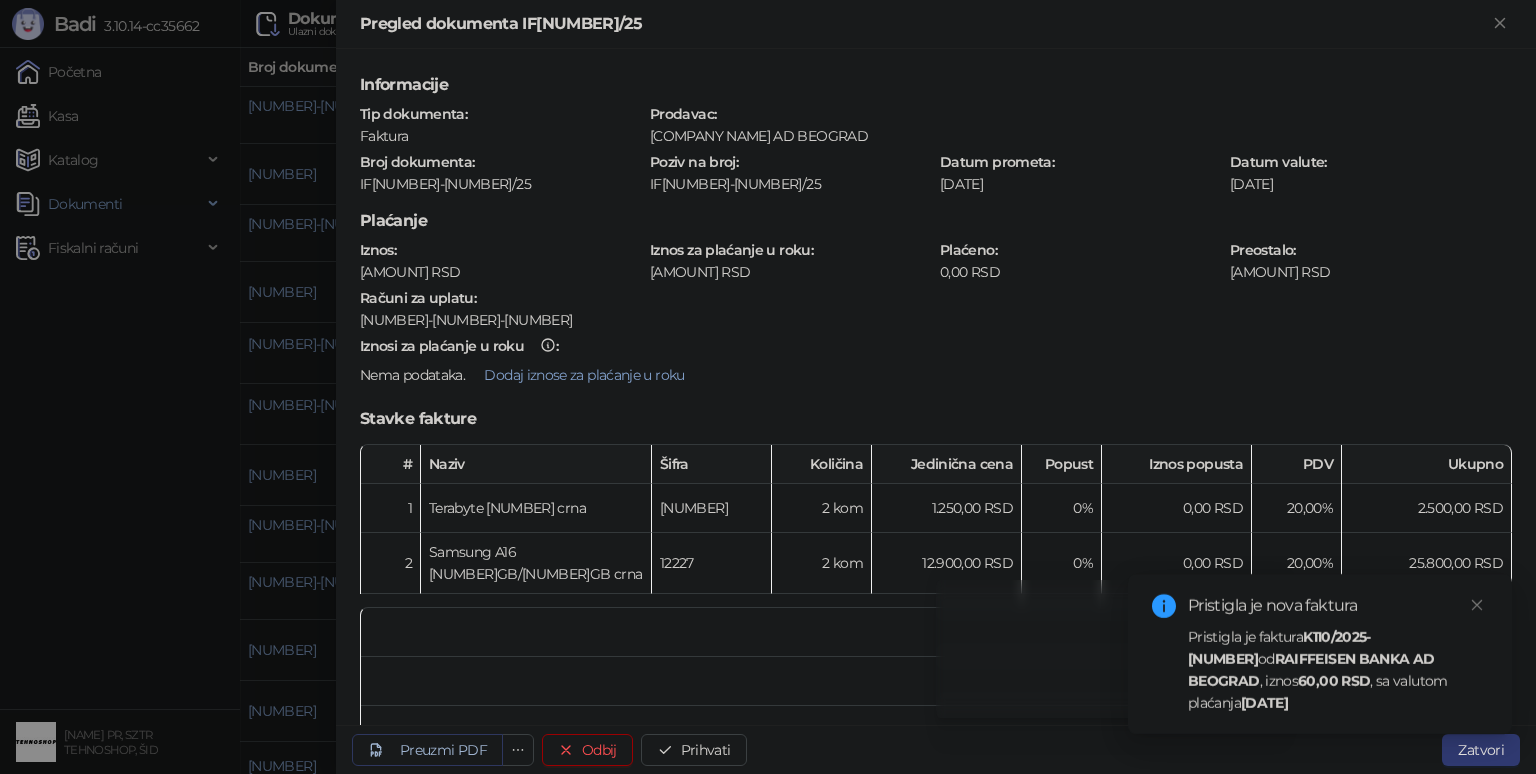 click on "Preuzmi PDF" at bounding box center (427, 750) 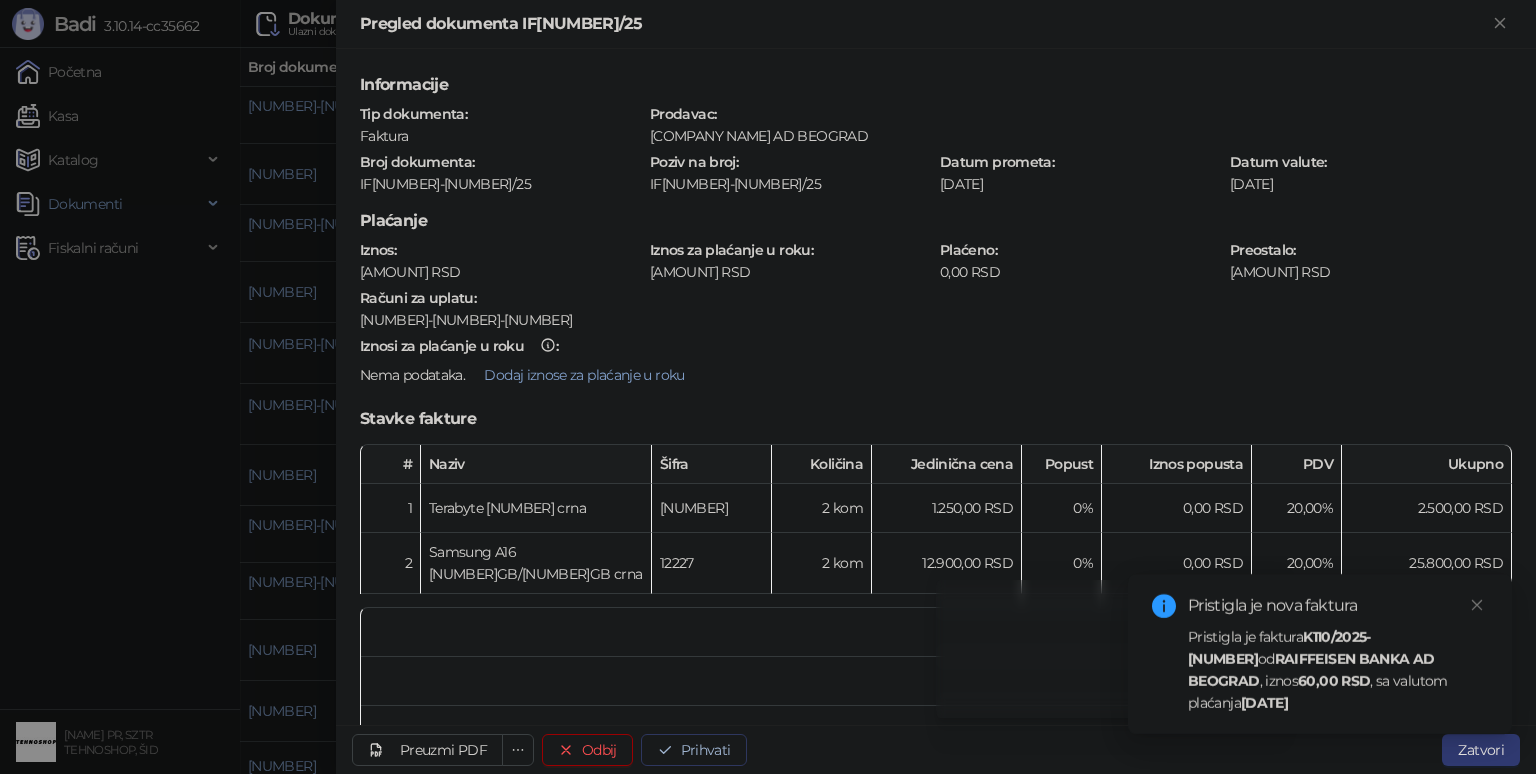click on "Prihvati" at bounding box center (694, 750) 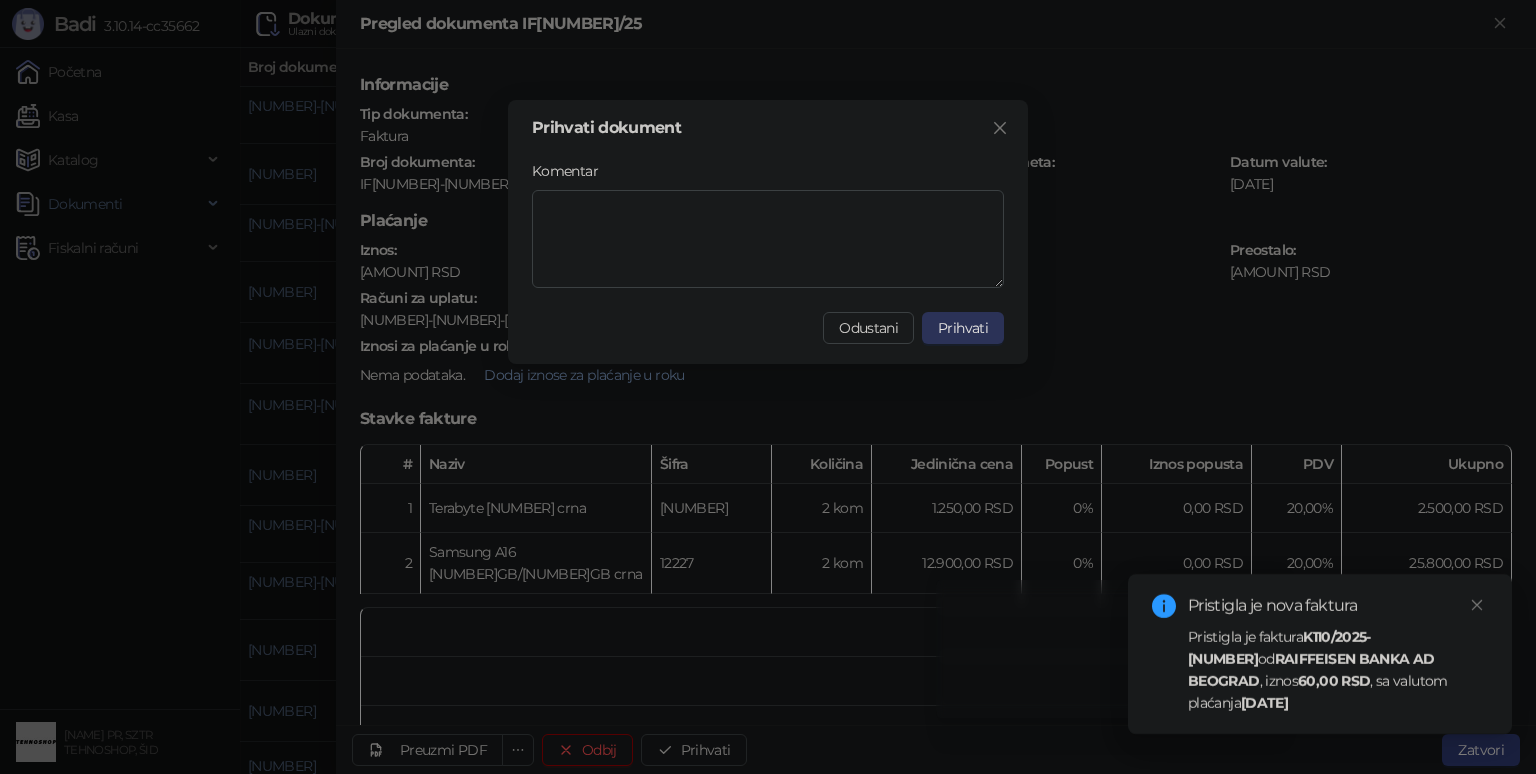 click on "Prihvati" at bounding box center [963, 328] 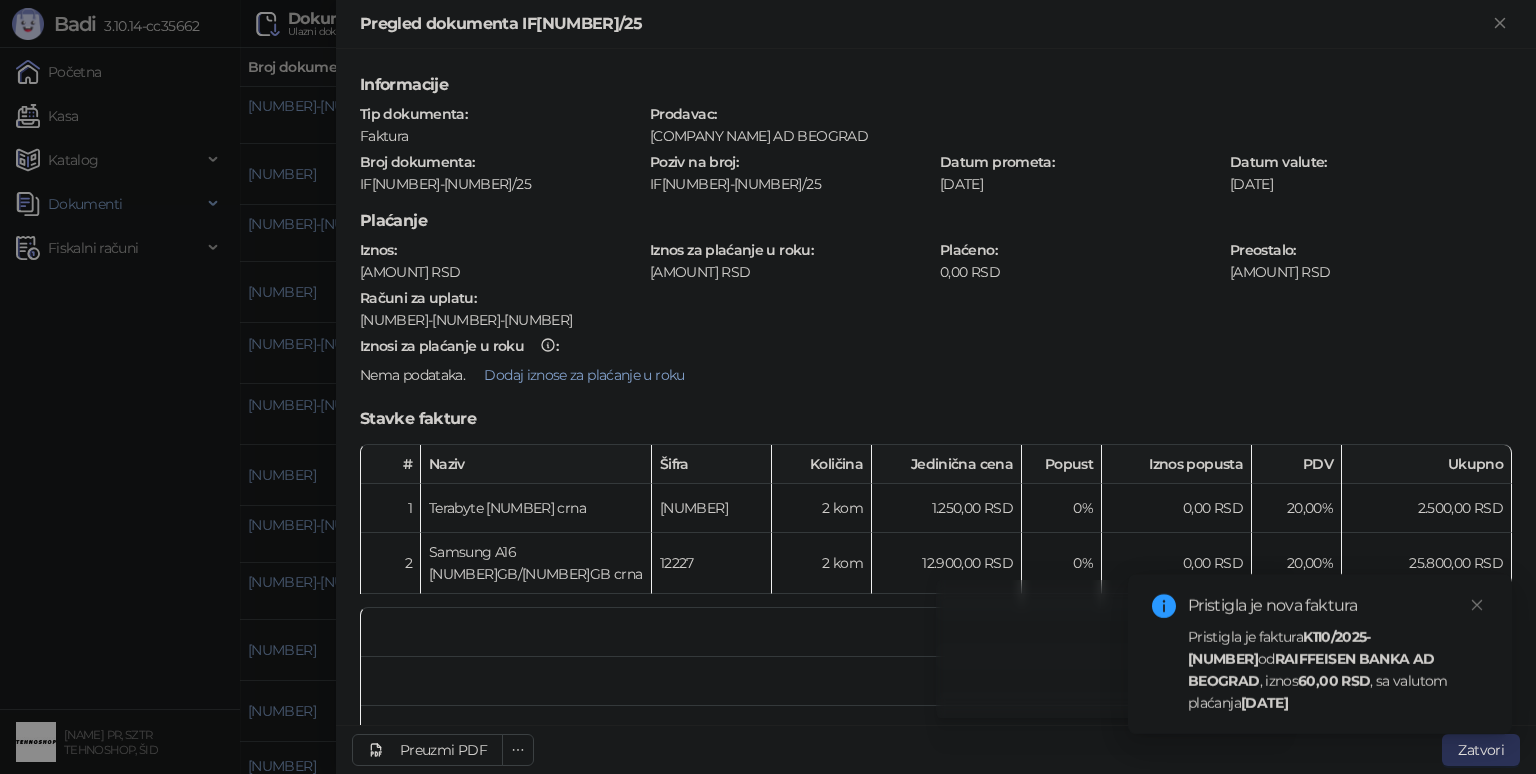 click on "Zatvori" at bounding box center [1481, 750] 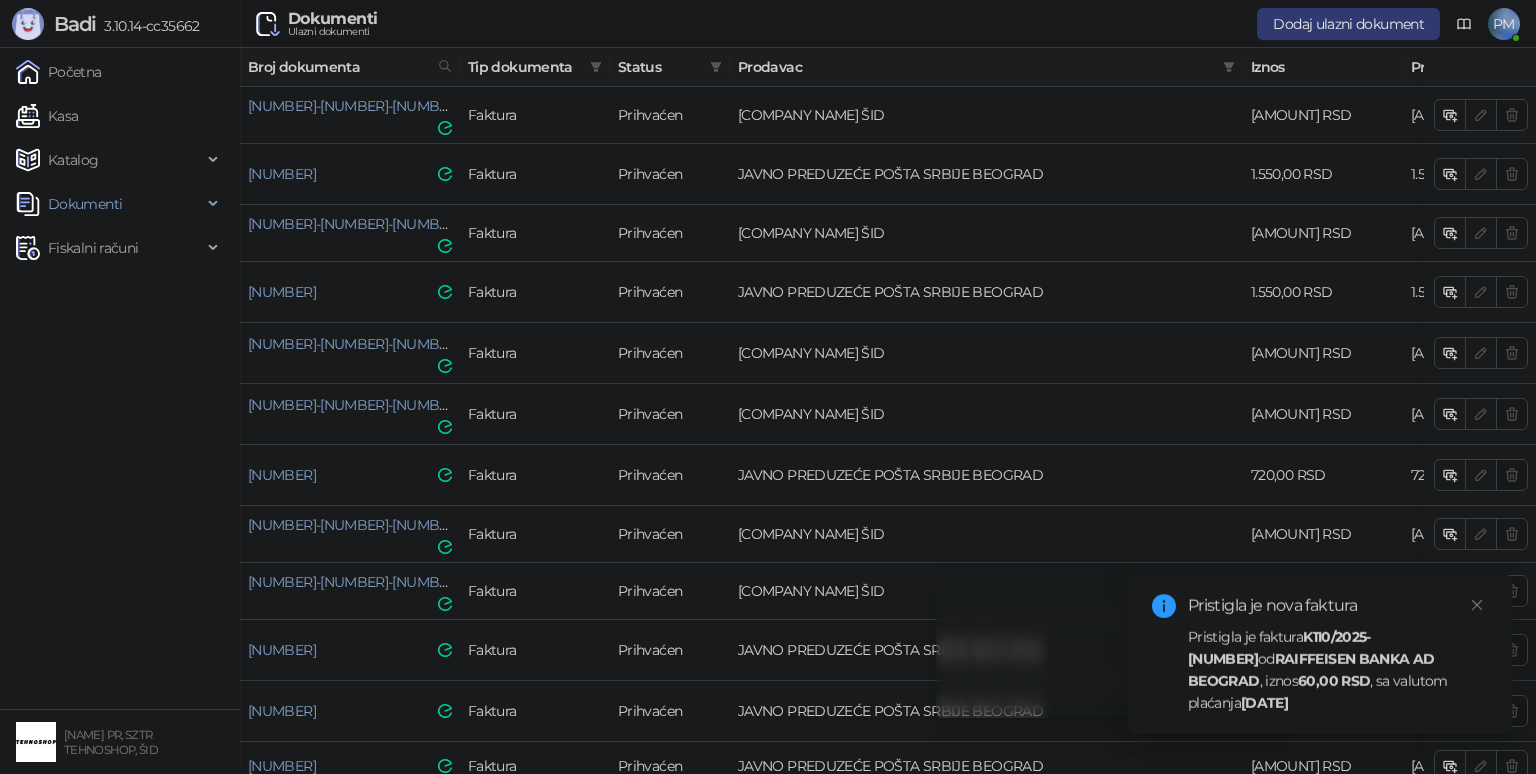 click on "314" at bounding box center [433, 819] 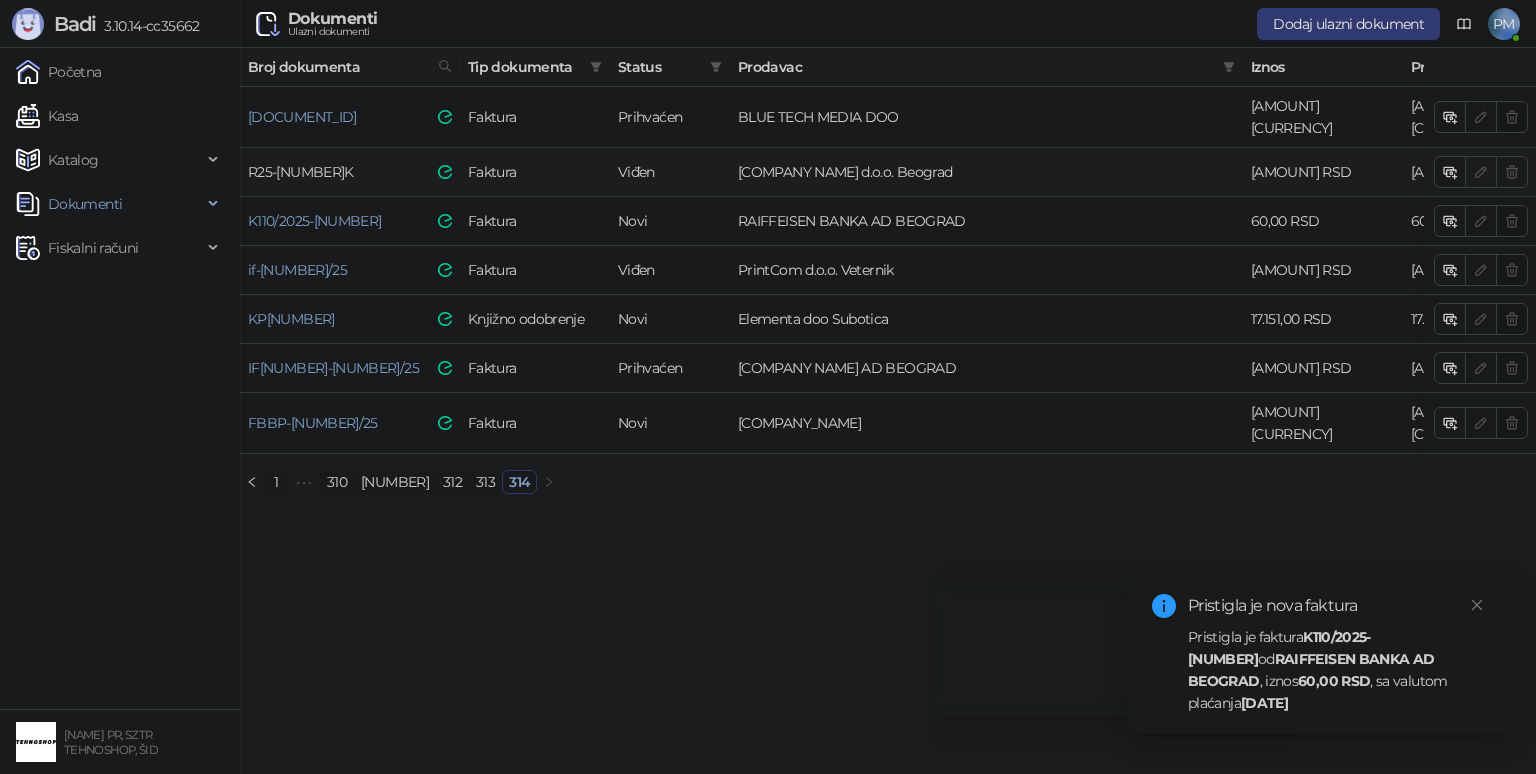 click on "R25-[NUMBER]K" at bounding box center (301, 172) 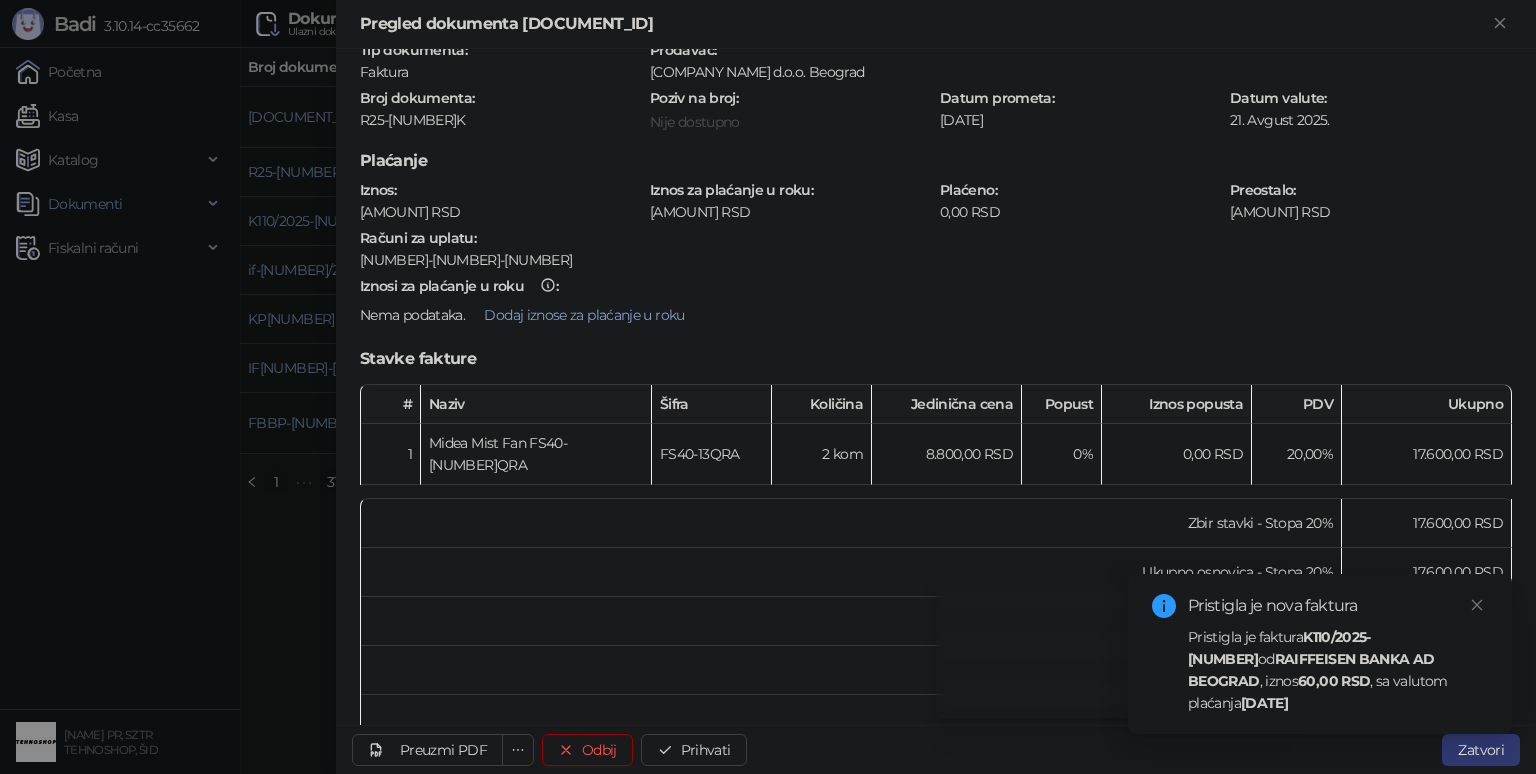 scroll, scrollTop: 151, scrollLeft: 0, axis: vertical 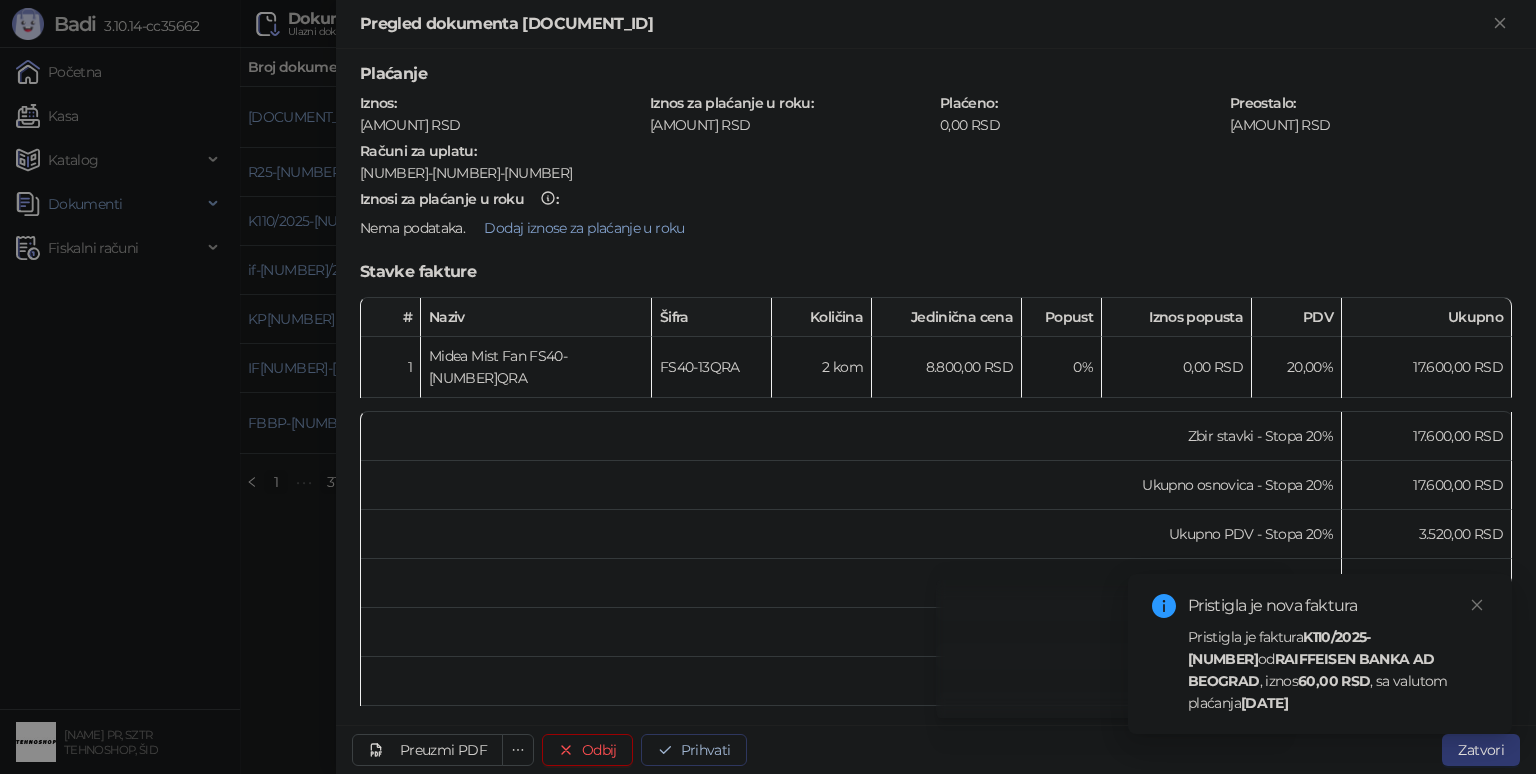 click on "Prihvati" at bounding box center [694, 750] 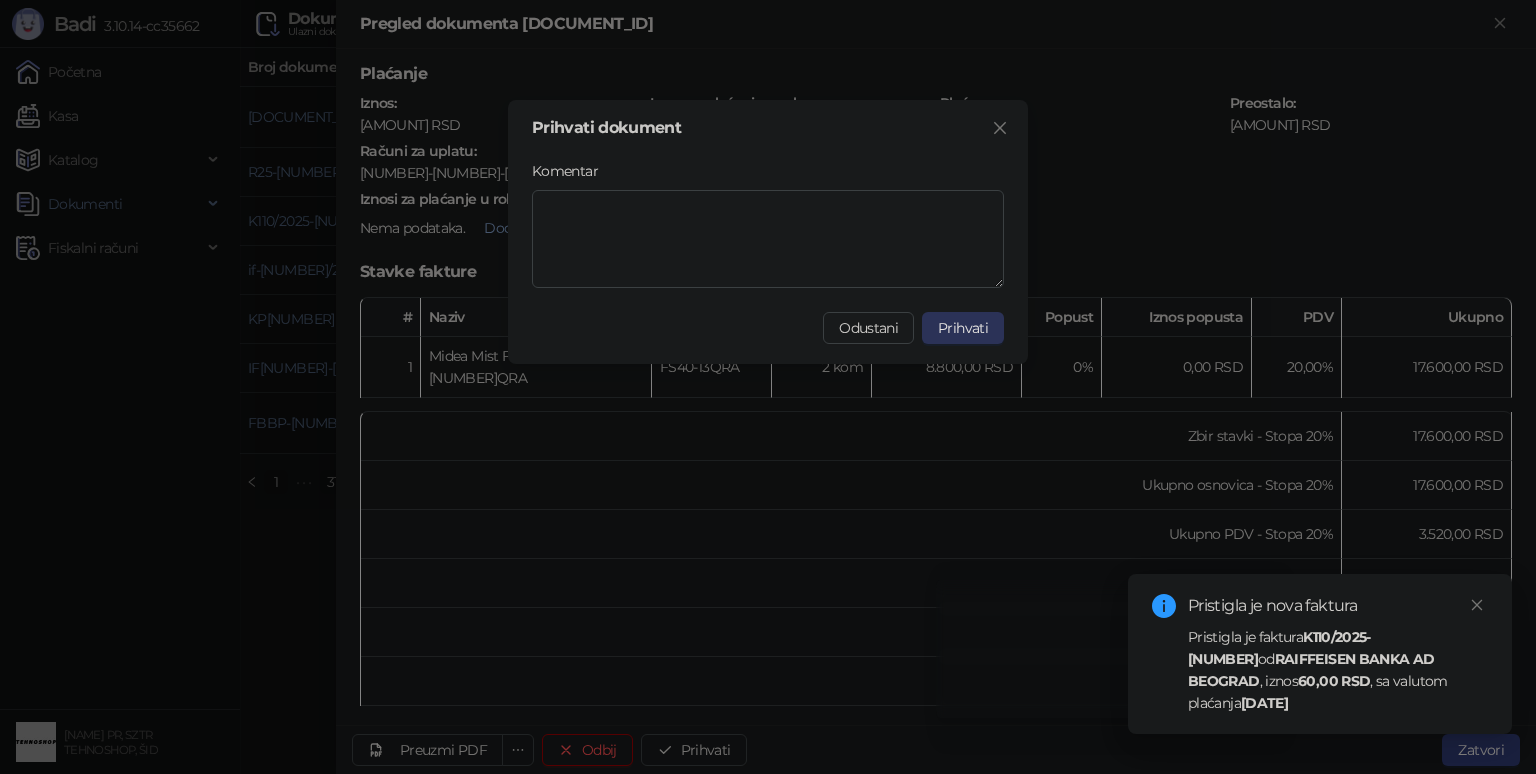 click on "Prihvati" at bounding box center (963, 328) 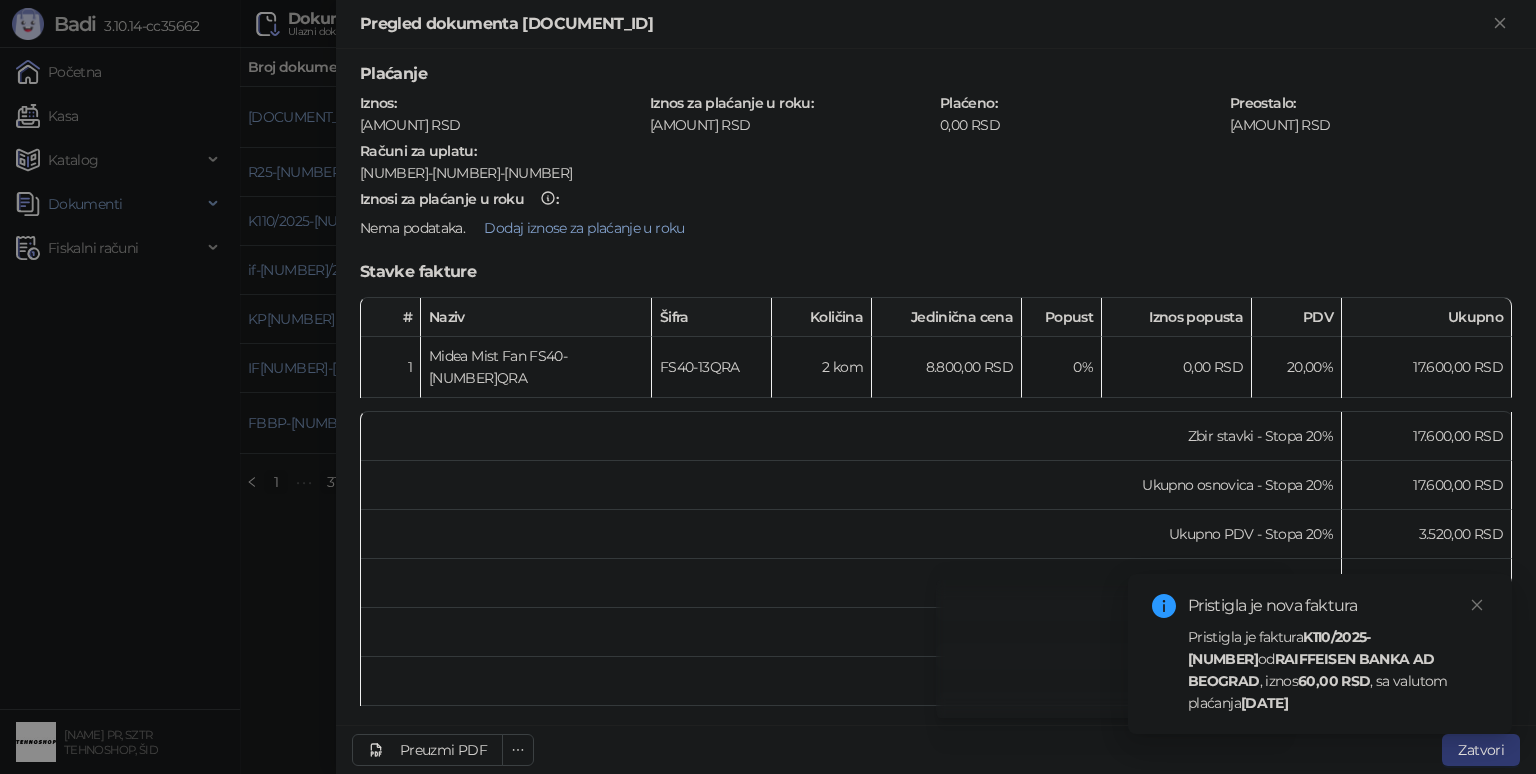 click at bounding box center (768, 387) 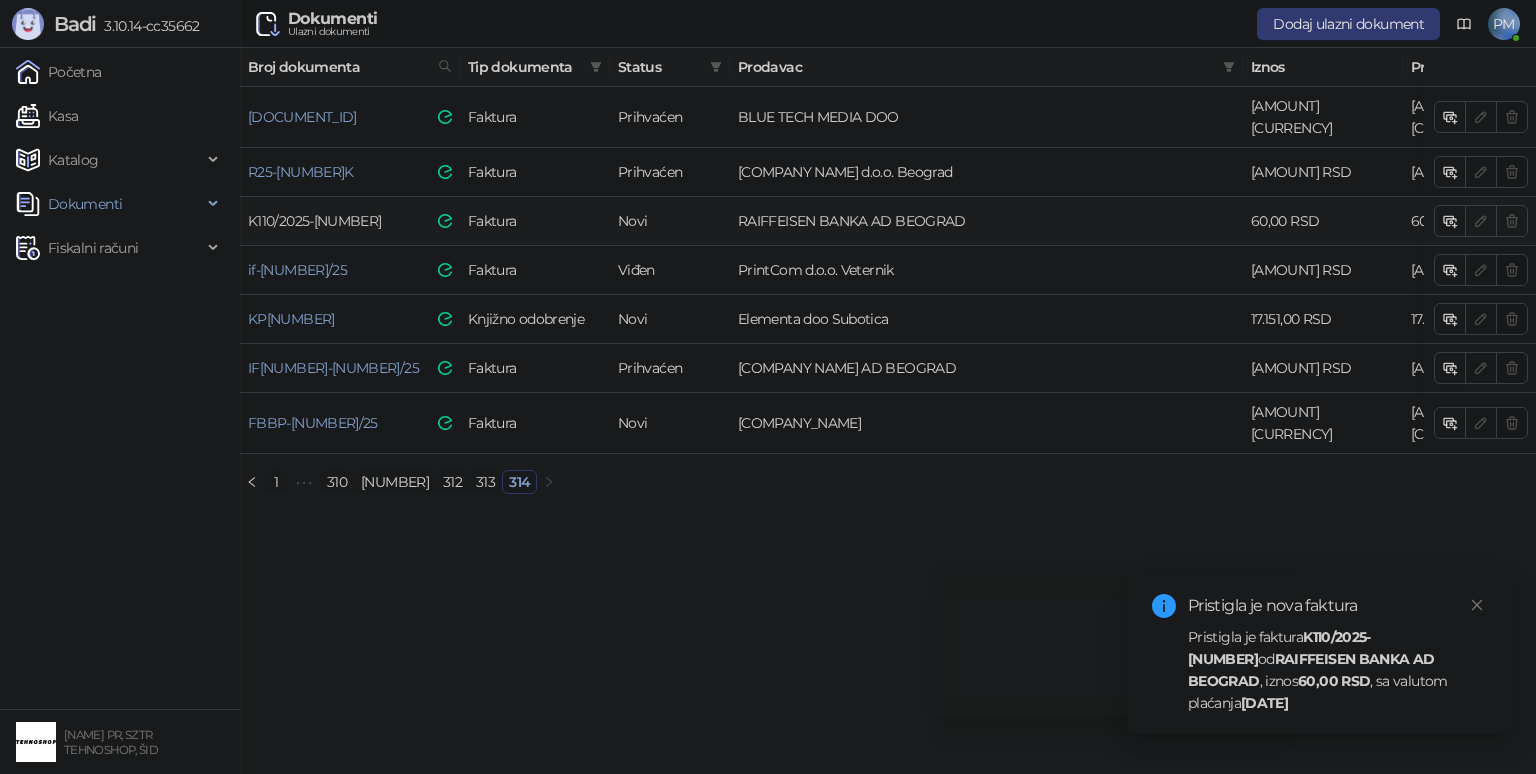 click on "K110/2025-[NUMBER]" at bounding box center [314, 221] 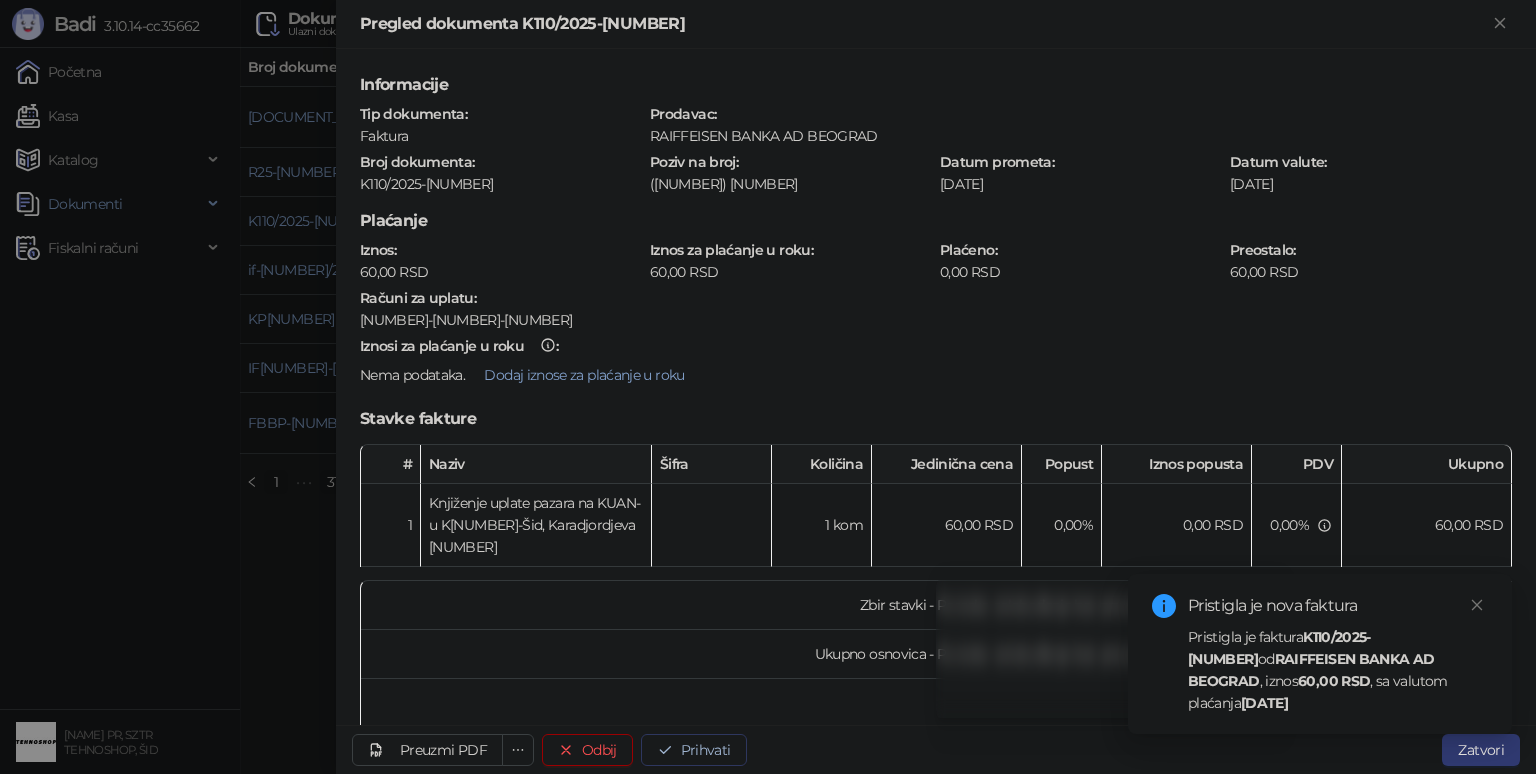 click on "Prihvati" at bounding box center [694, 750] 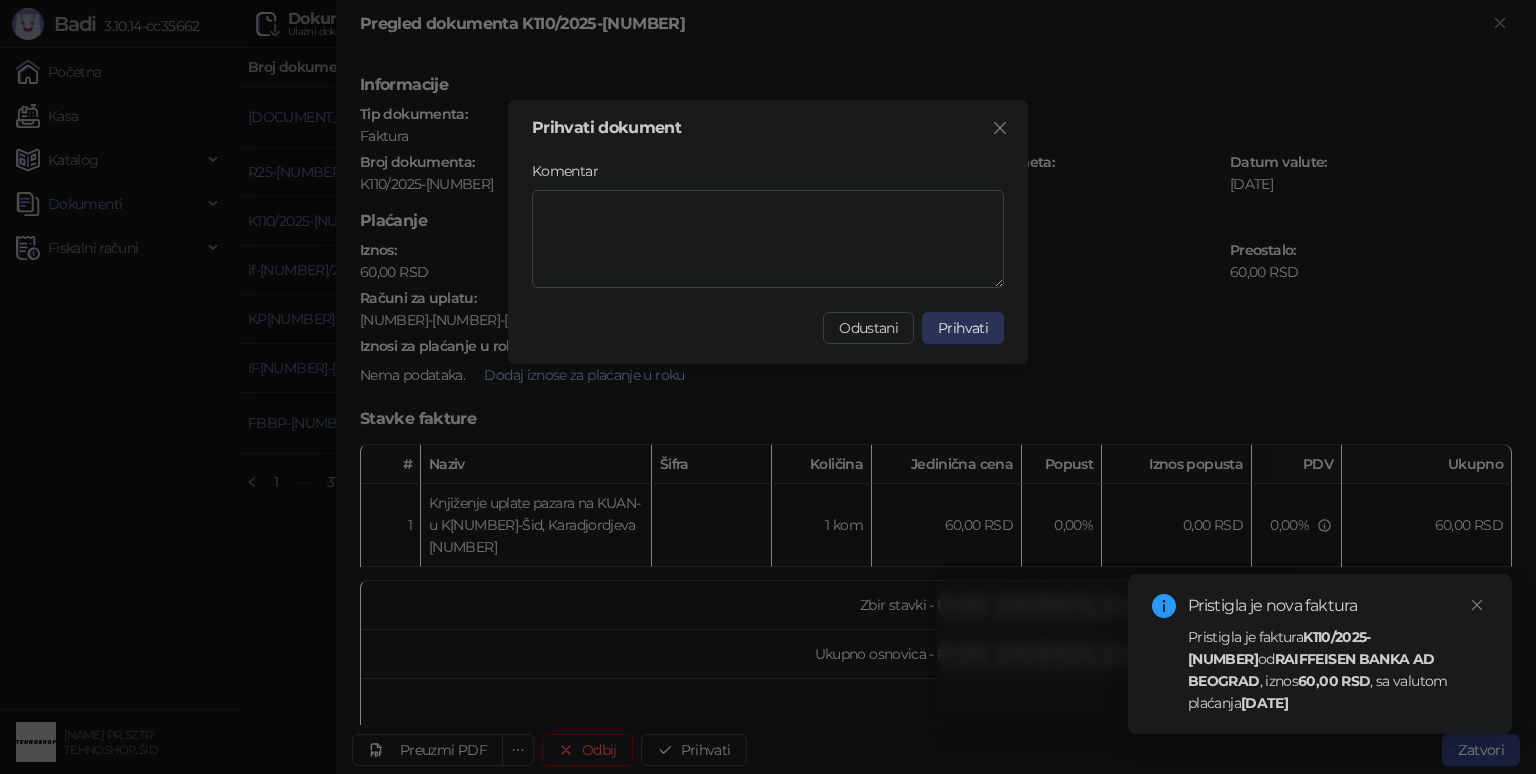 click on "Prihvati" at bounding box center (963, 328) 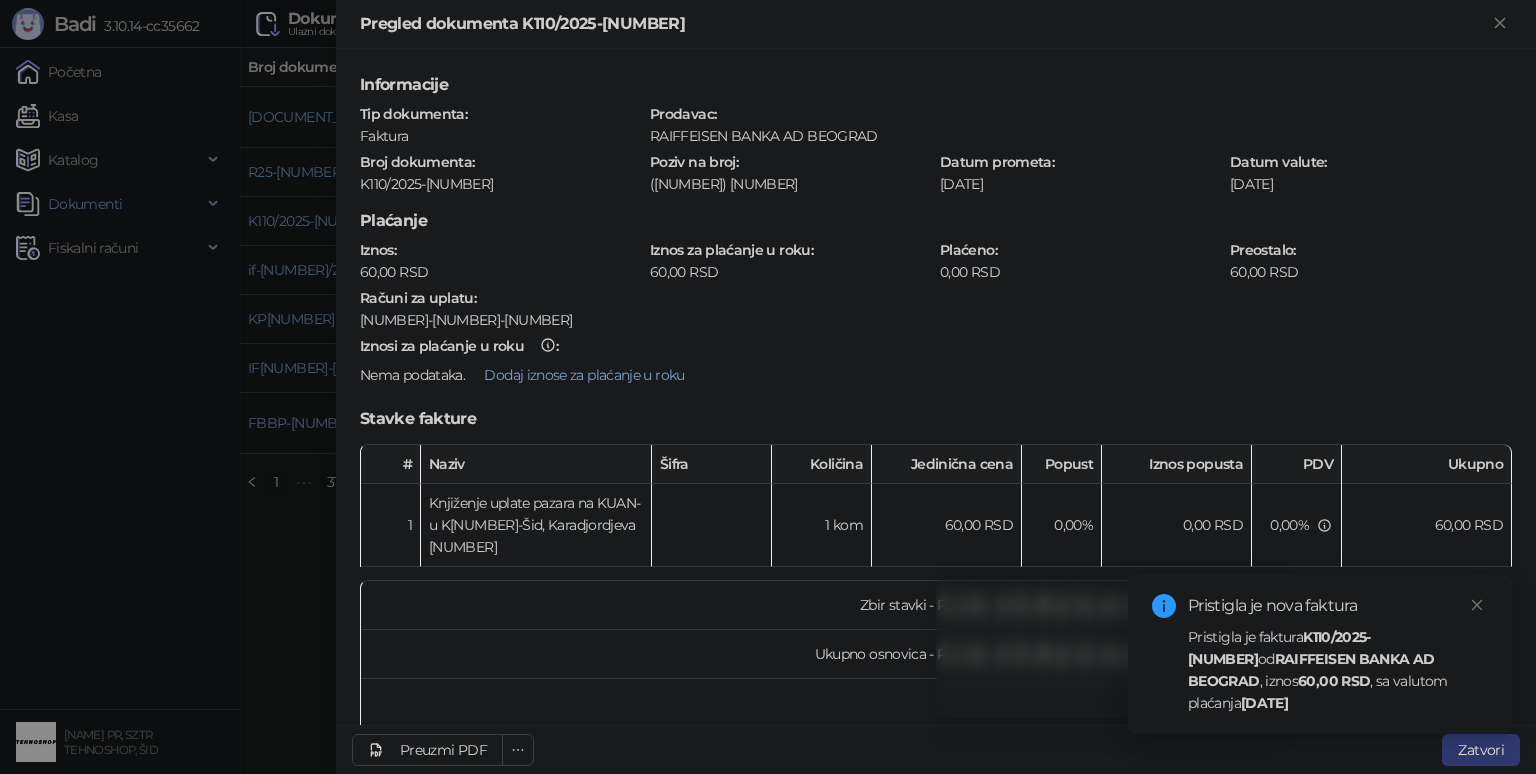 click at bounding box center [768, 387] 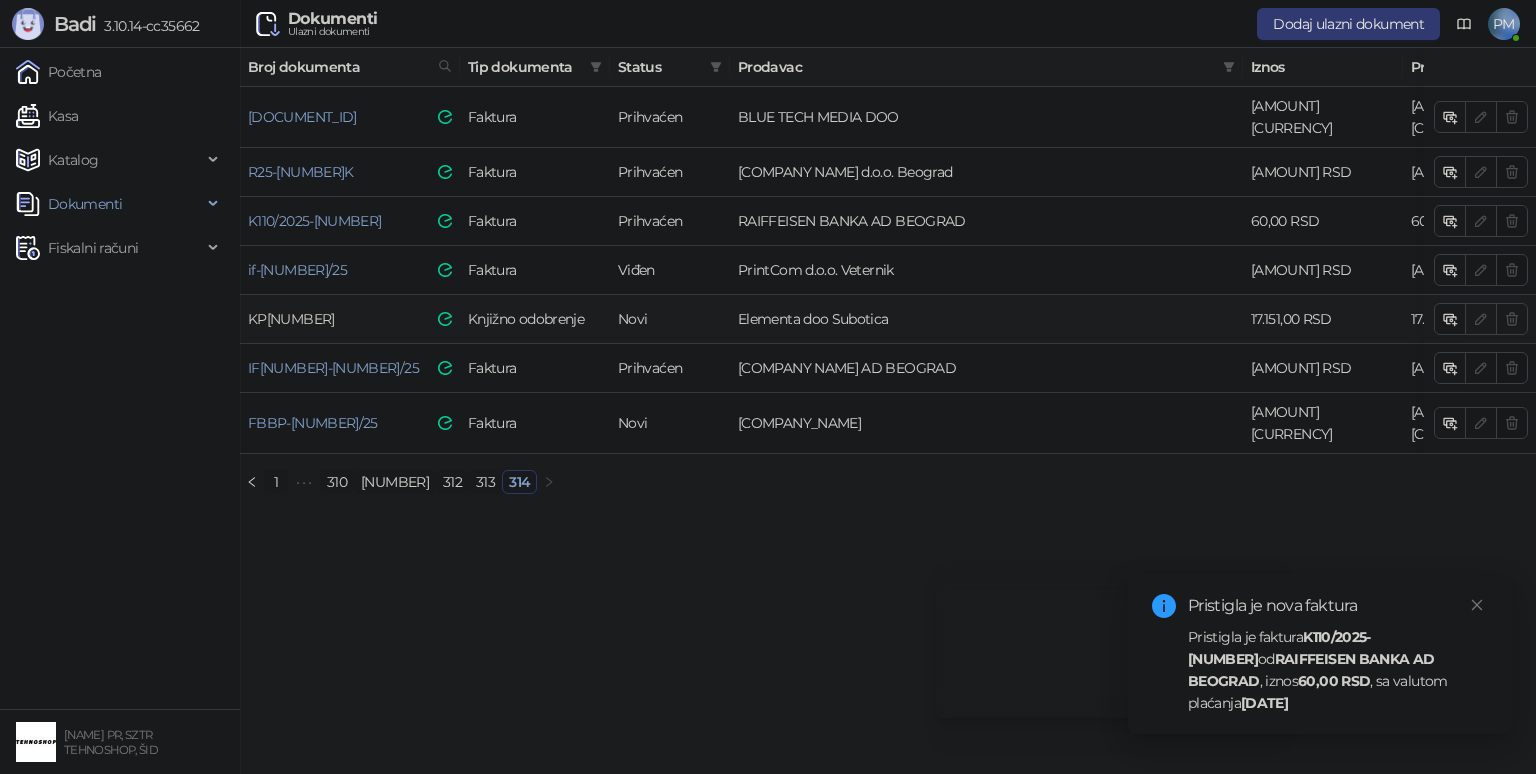 click on "KP[NUMBER]" at bounding box center (291, 319) 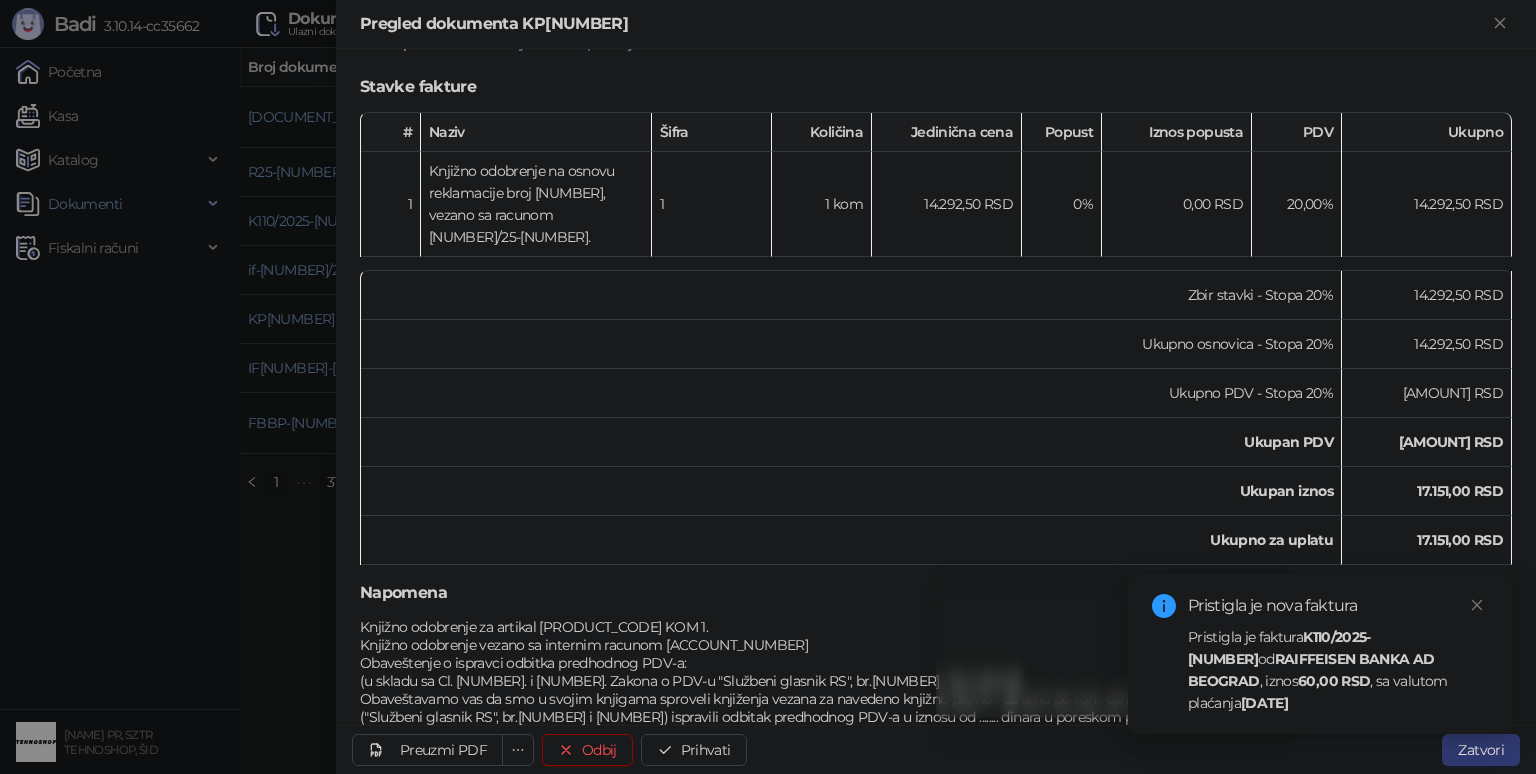 scroll, scrollTop: 356, scrollLeft: 0, axis: vertical 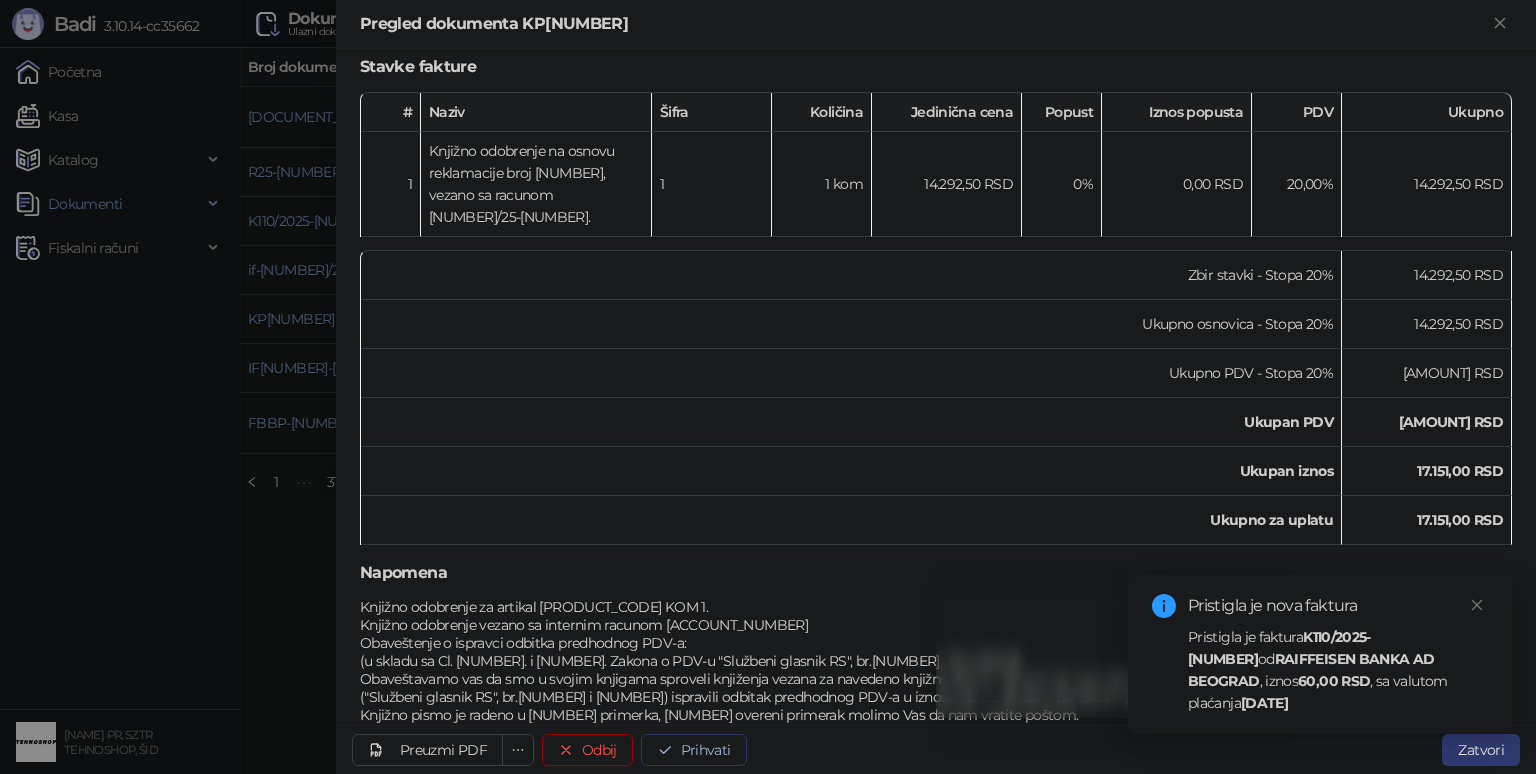 click on "Prihvati" at bounding box center [694, 750] 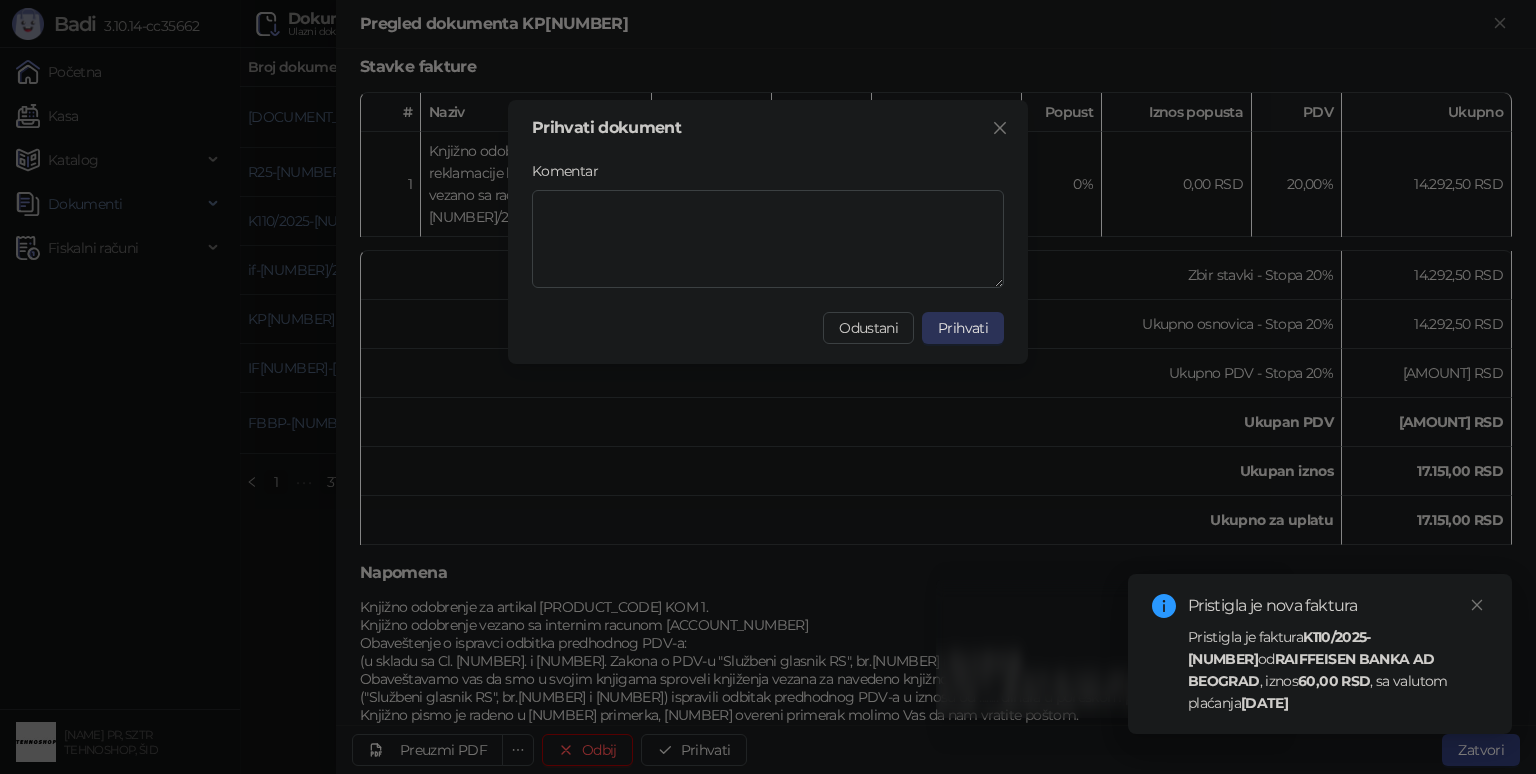 click on "Prihvati" at bounding box center [963, 328] 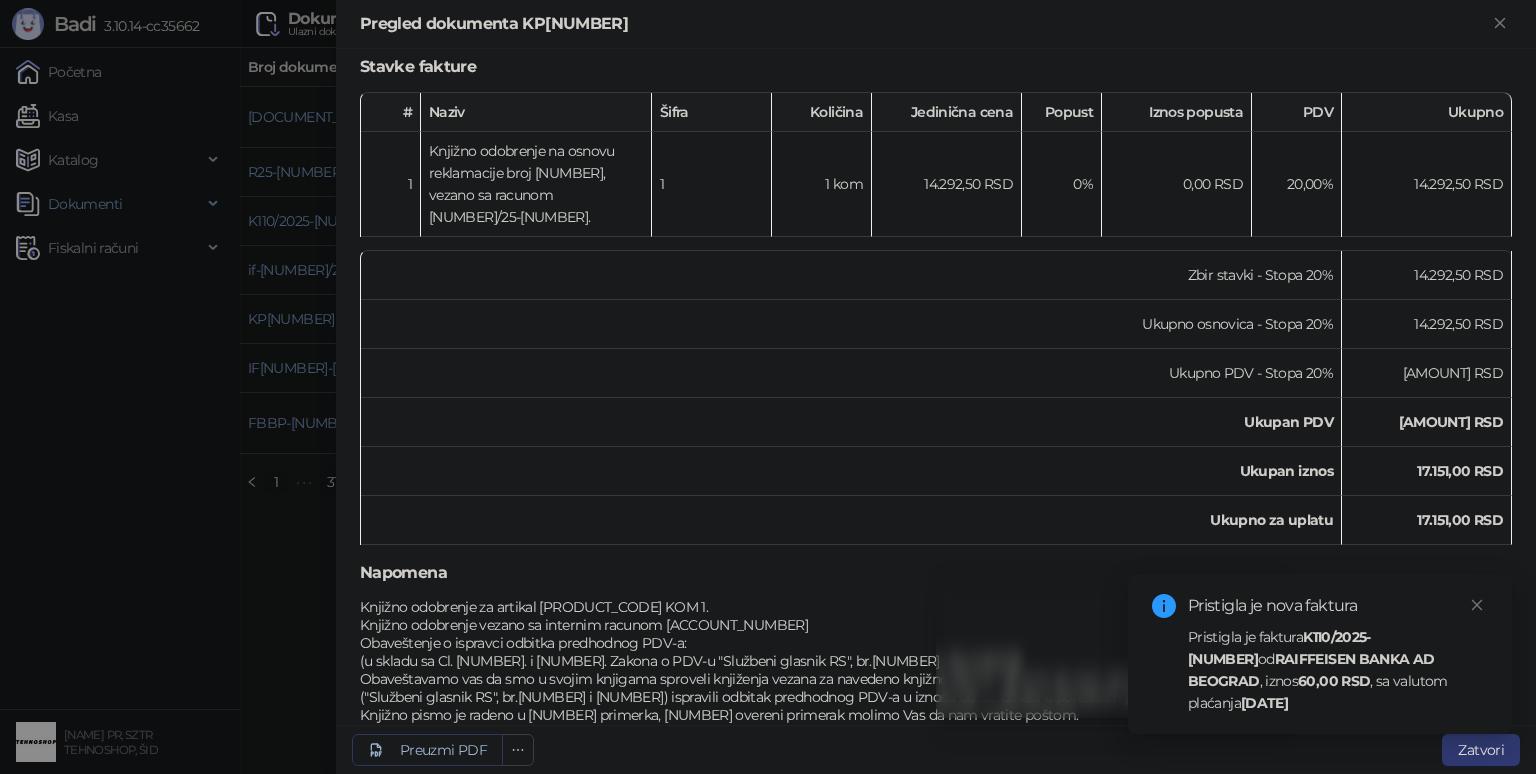 click on "Preuzmi PDF" at bounding box center (443, 750) 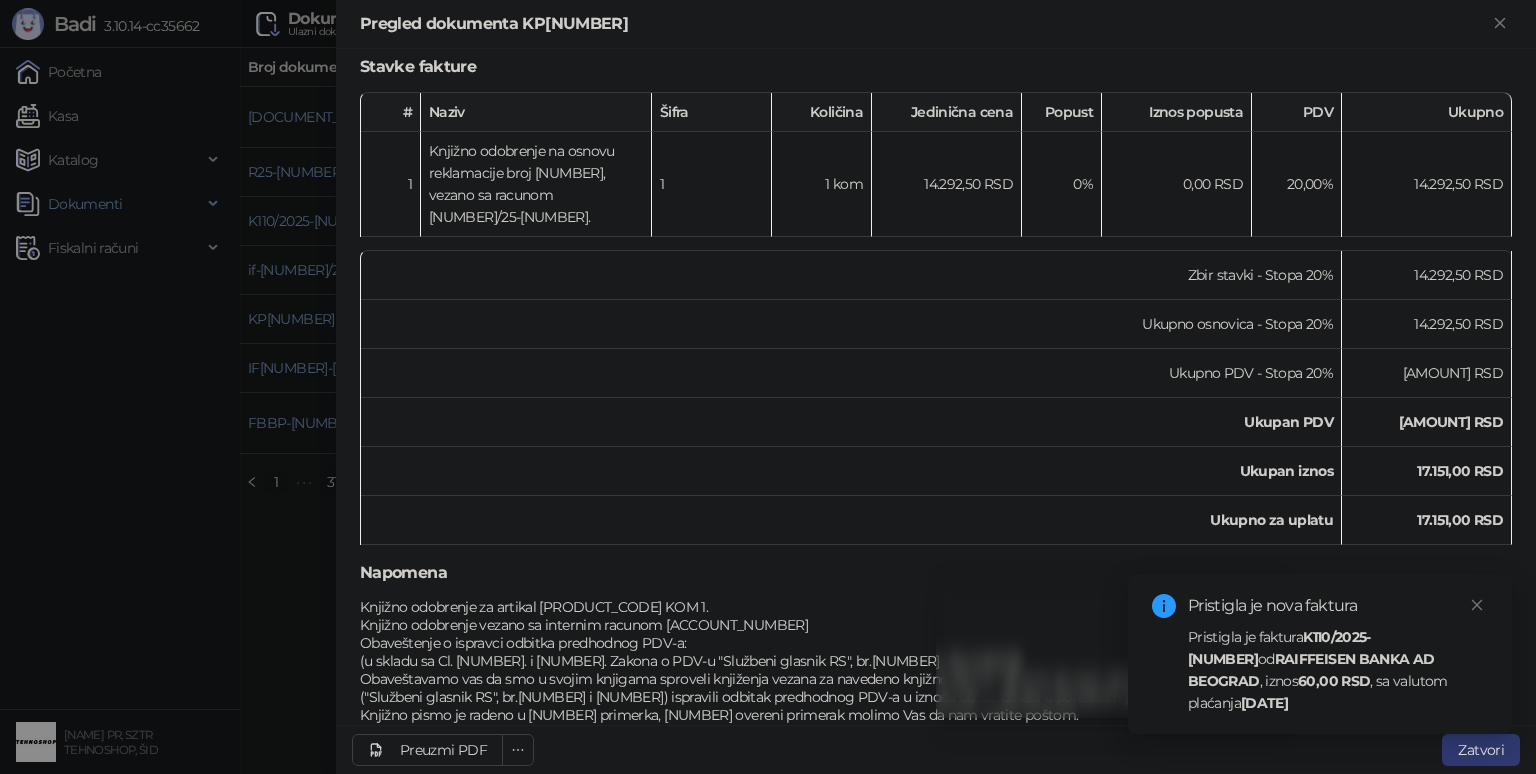 click at bounding box center [768, 387] 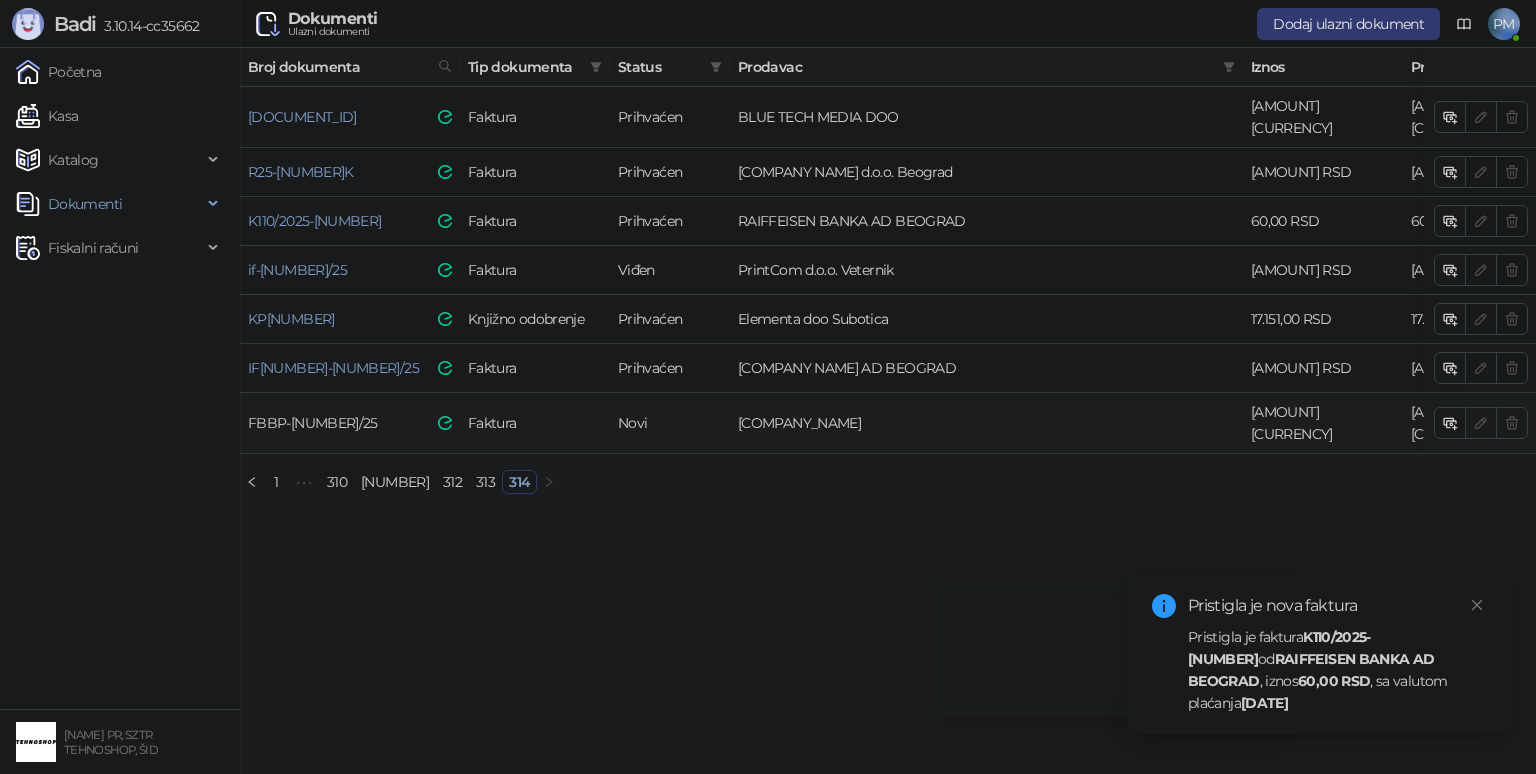 click on "FBBP-[NUMBER]/25" at bounding box center (313, 423) 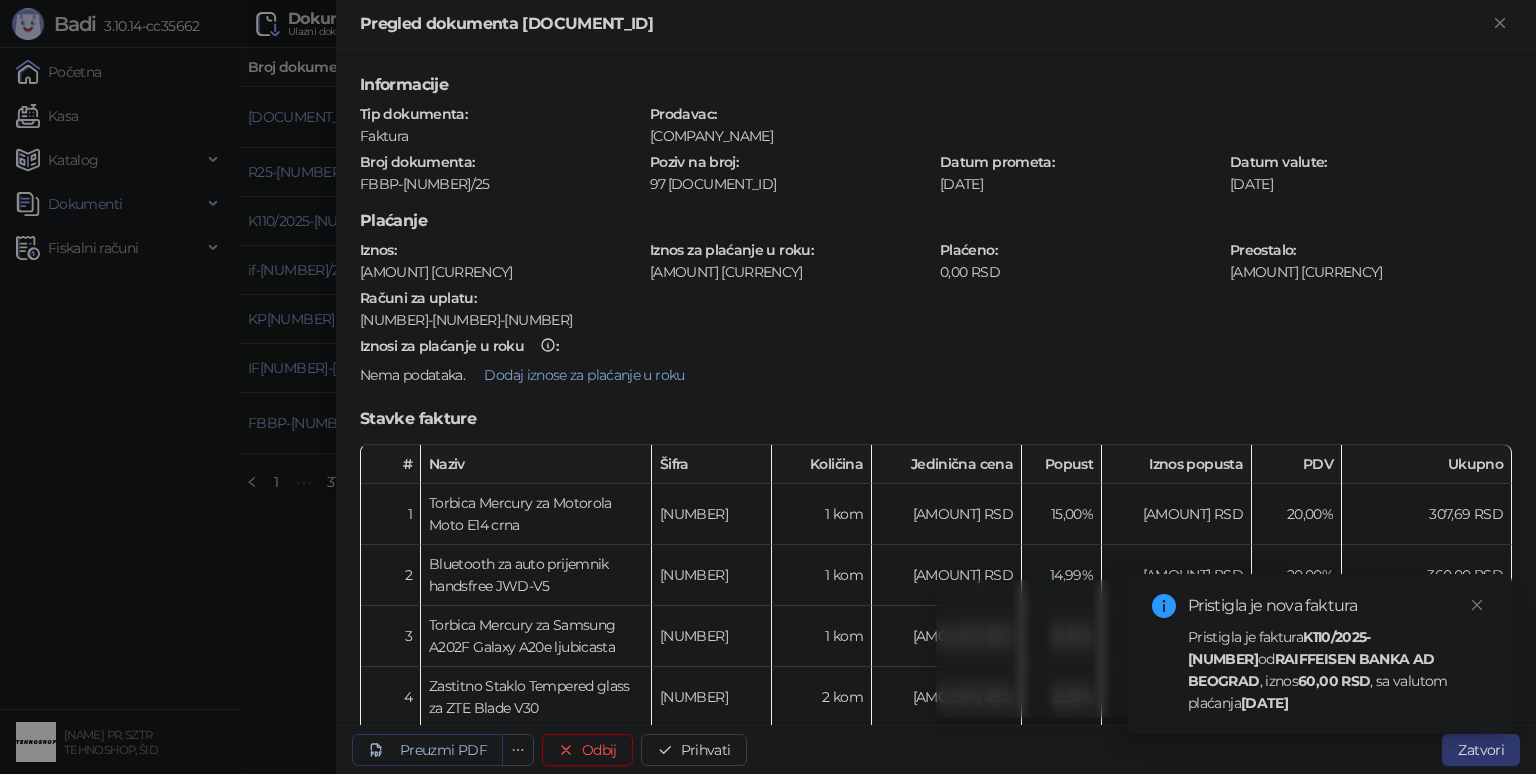 click on "Preuzmi PDF" at bounding box center (443, 750) 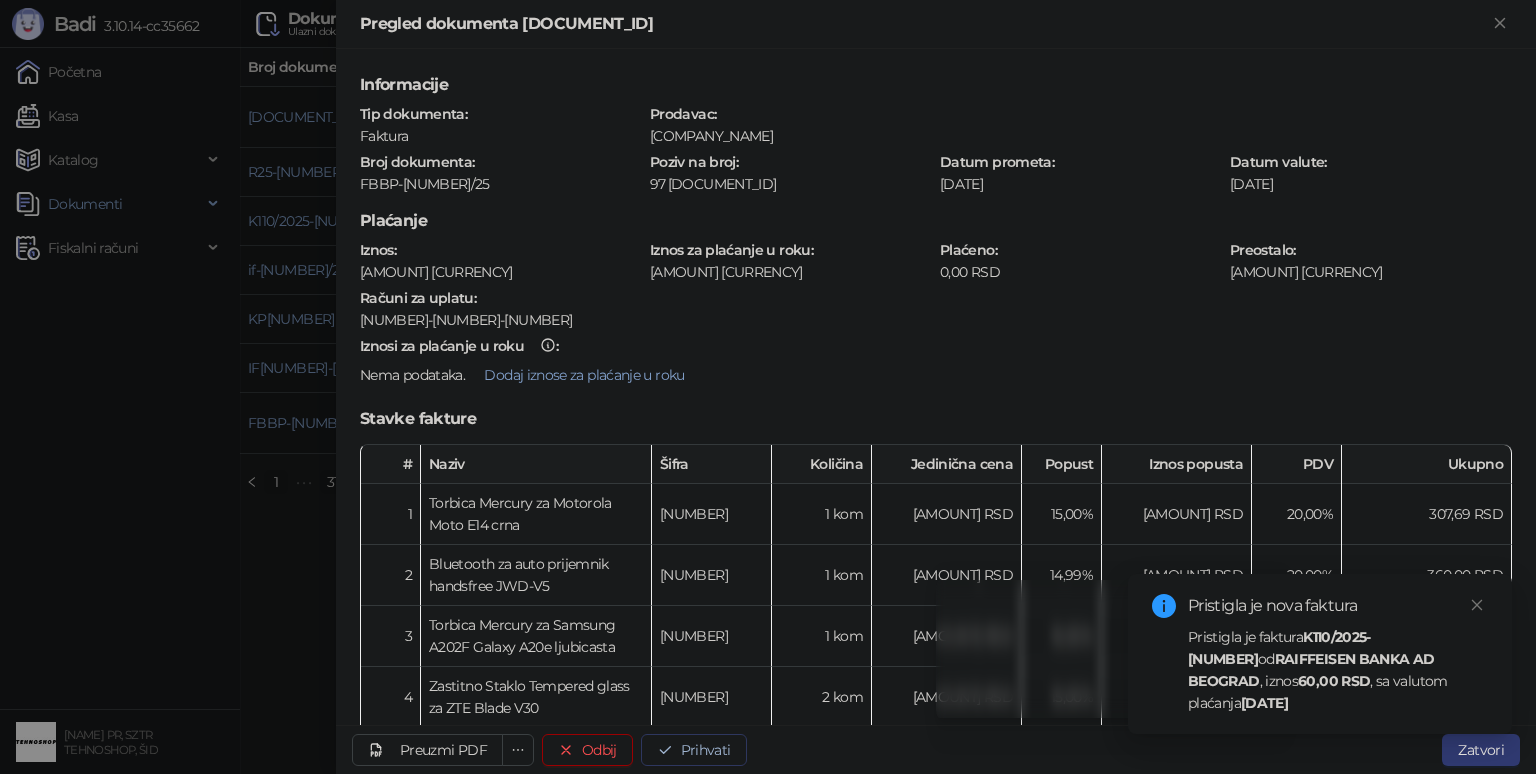 click on "Prihvati" at bounding box center (694, 750) 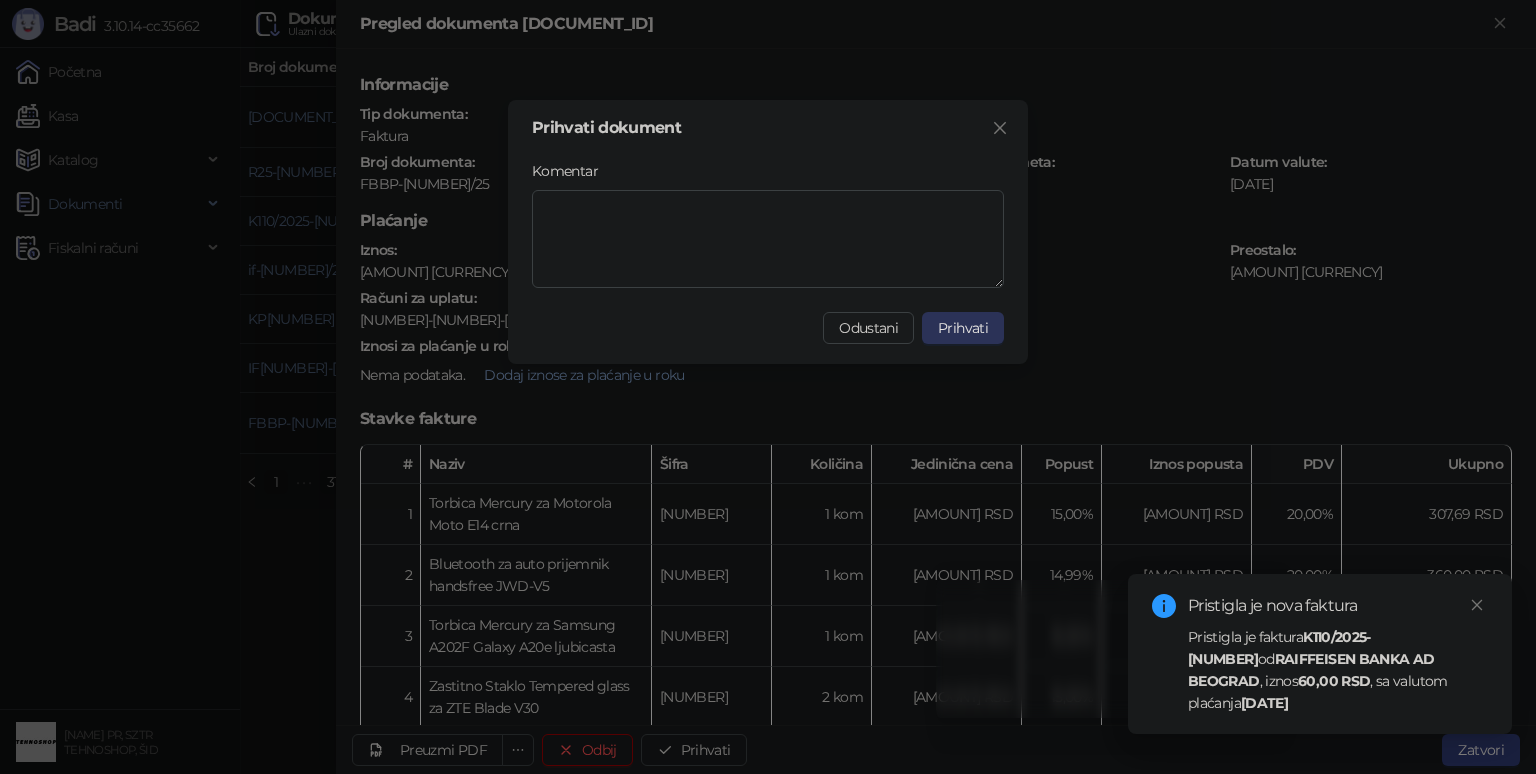 click on "Prihvati" at bounding box center (963, 328) 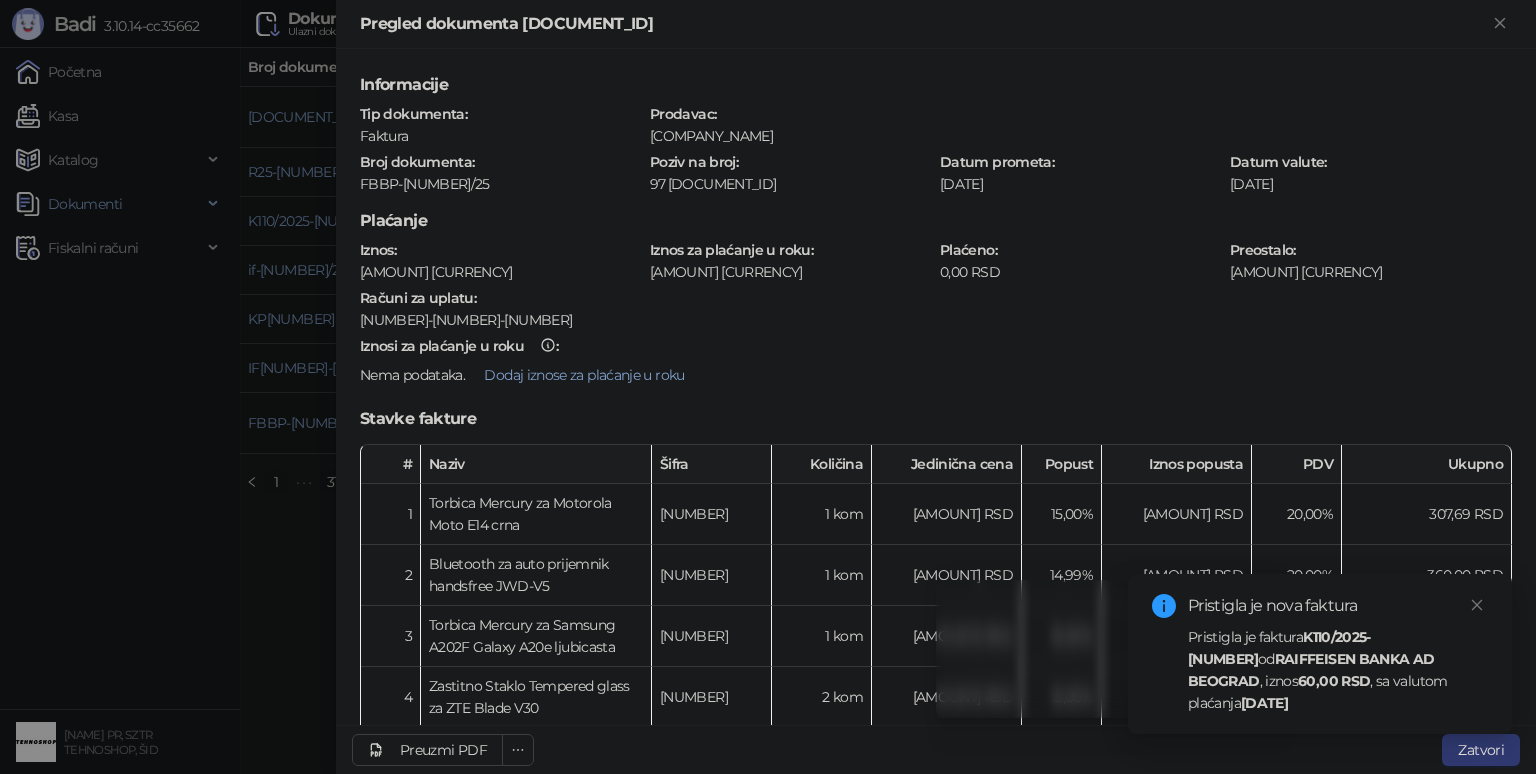 click at bounding box center [768, 387] 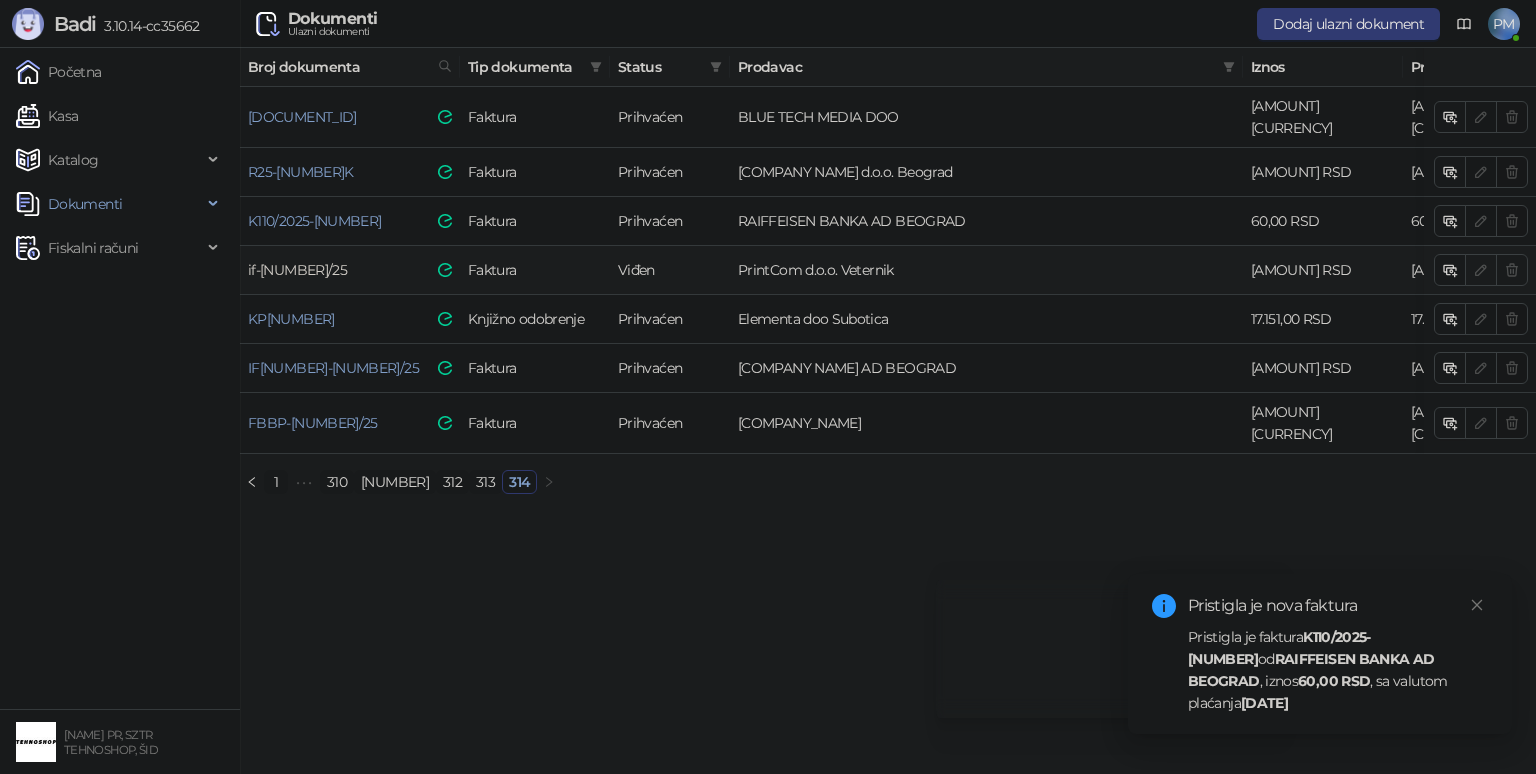 click on "if-[NUMBER]/25" at bounding box center (297, 270) 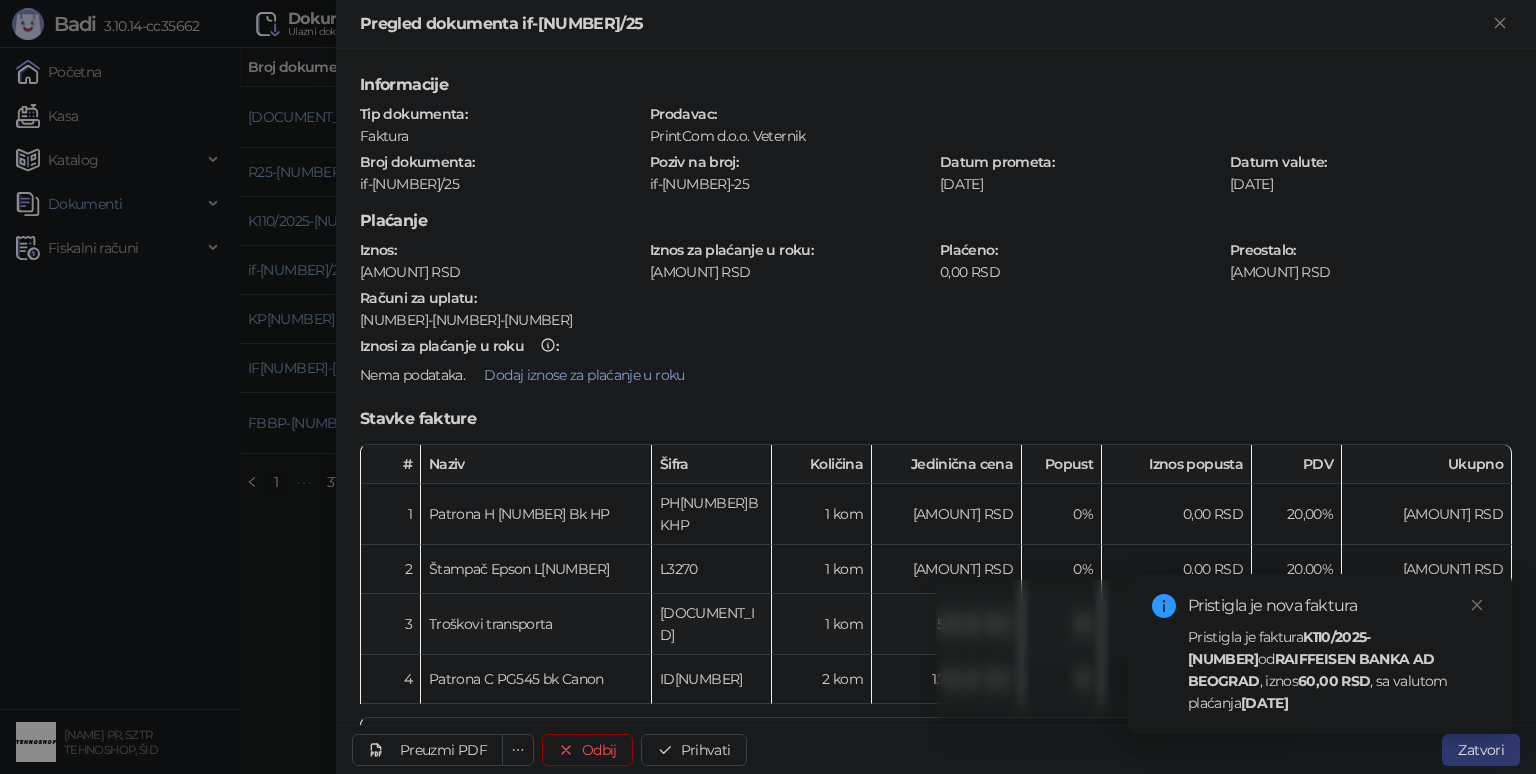 scroll, scrollTop: 100, scrollLeft: 0, axis: vertical 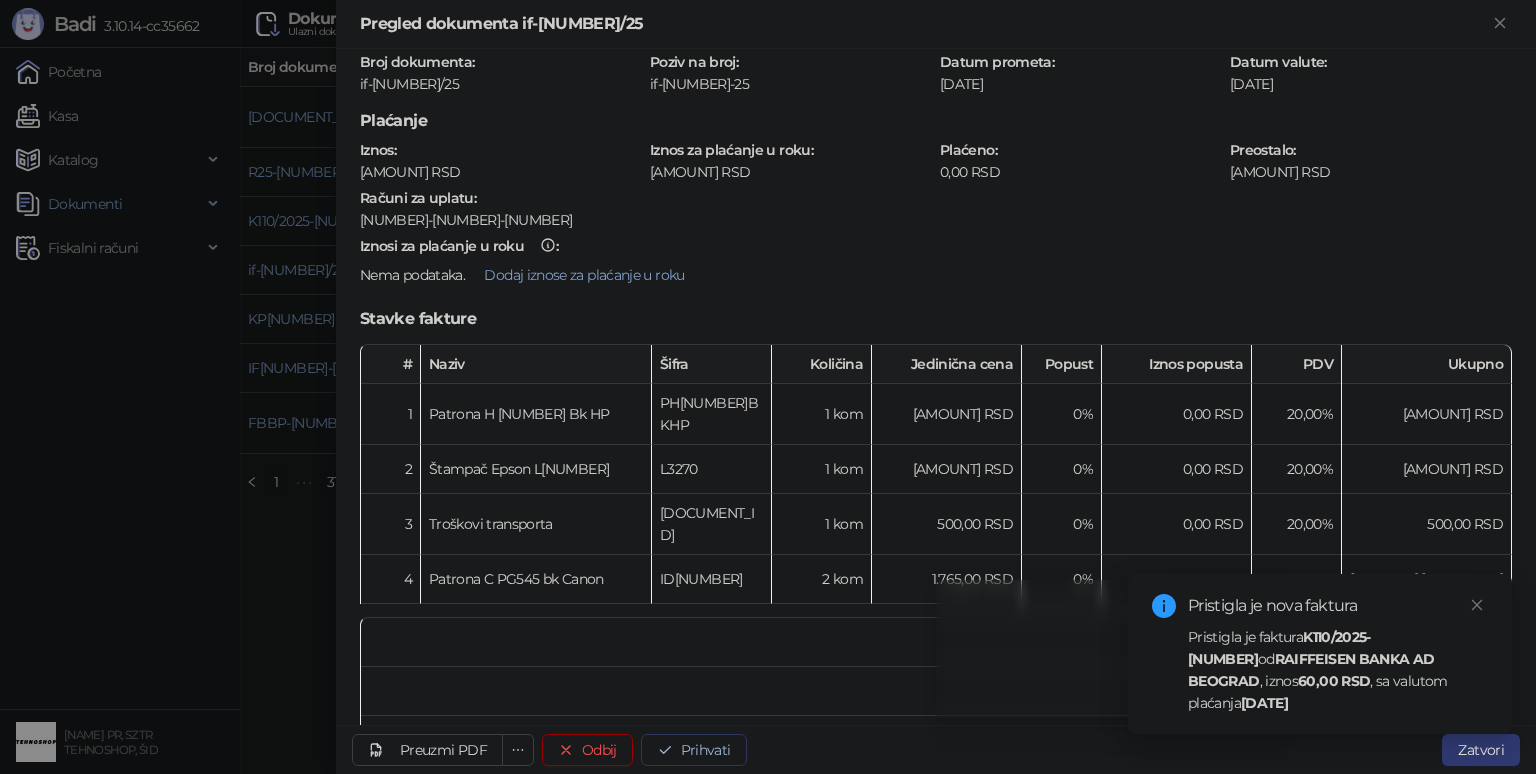 click on "Prihvati" at bounding box center (694, 750) 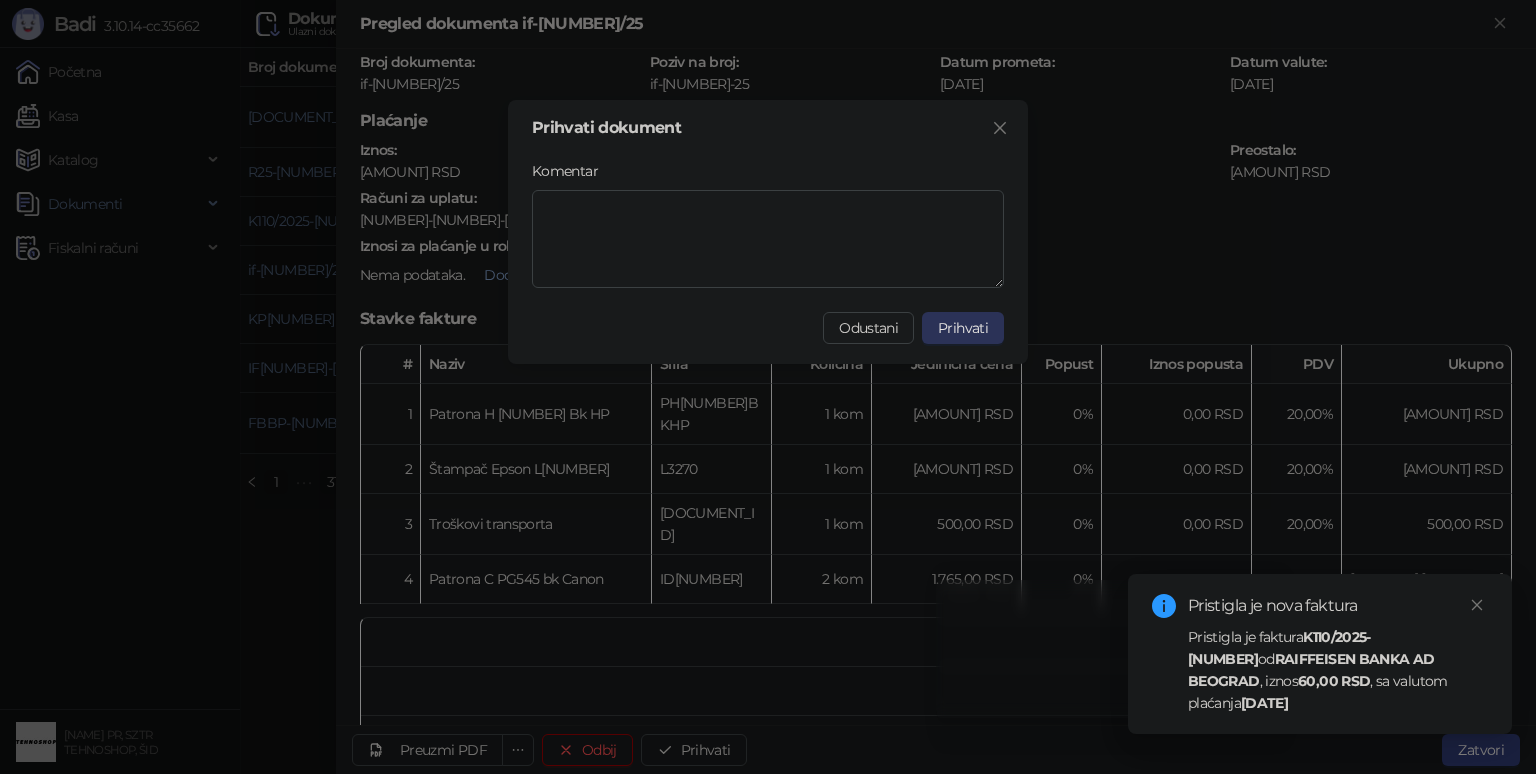 click on "Prihvati" at bounding box center [963, 328] 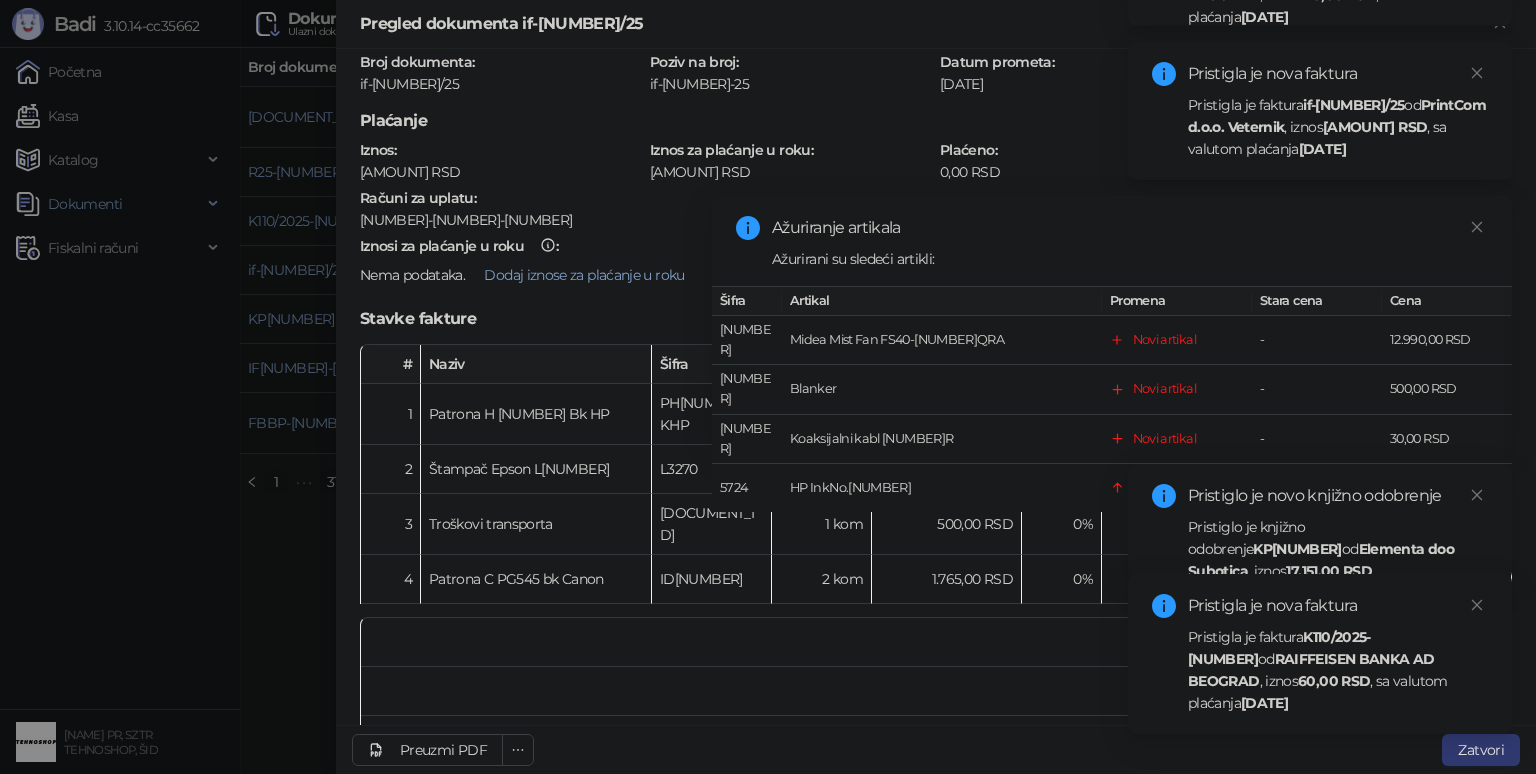 click on "RAIFFEISEN BANKA AD BEOGRAD" at bounding box center (1311, 670) 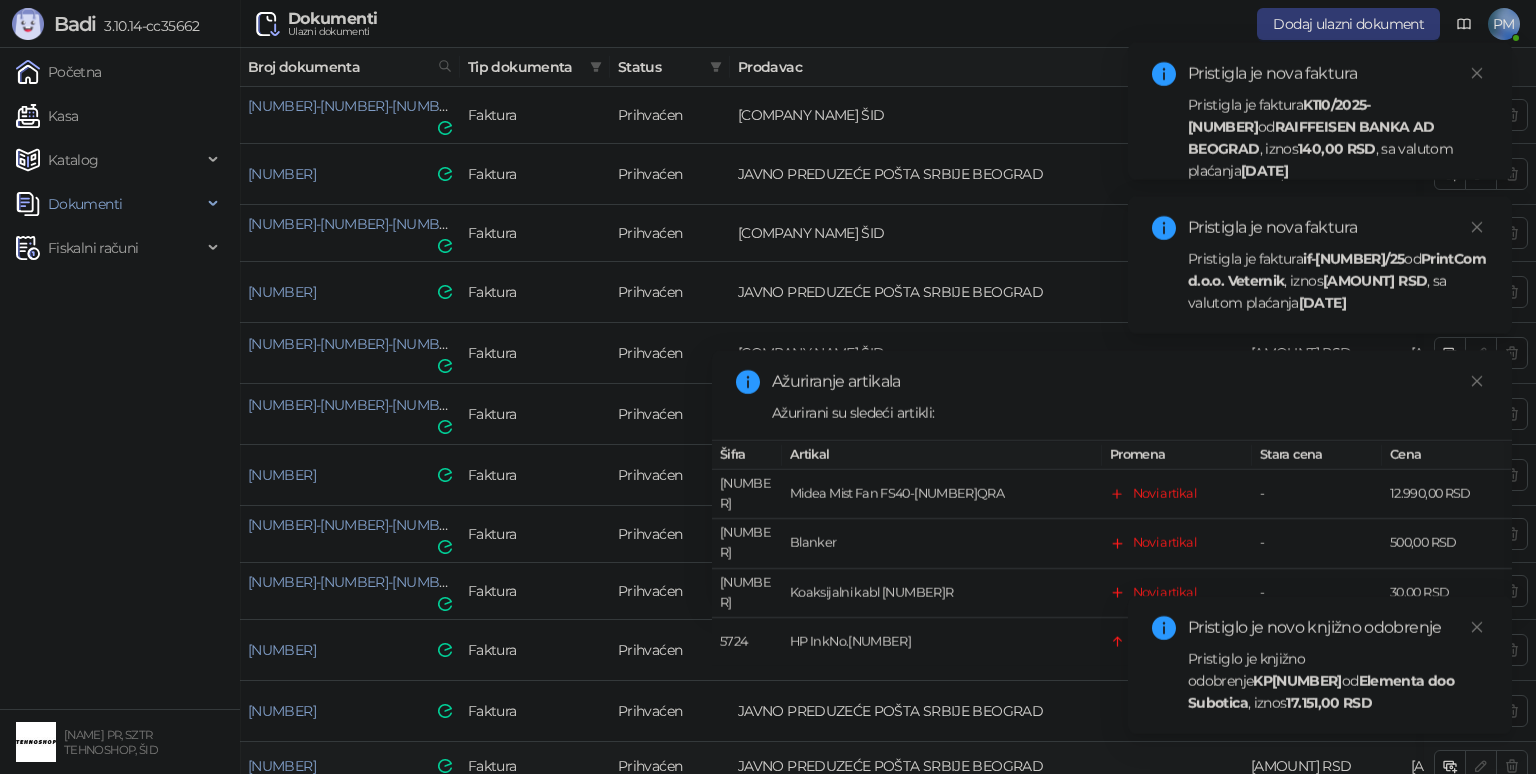 click 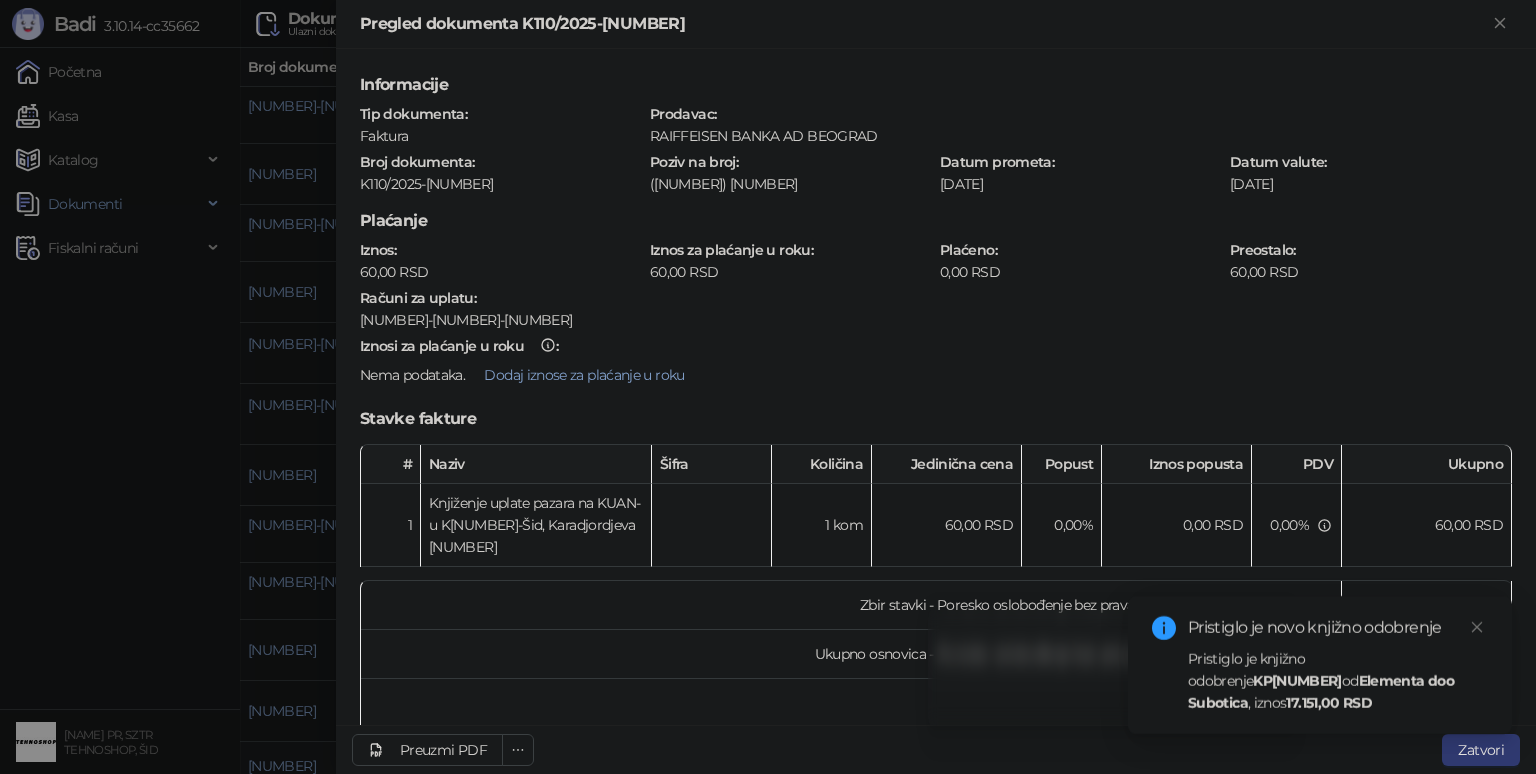 click at bounding box center (768, 387) 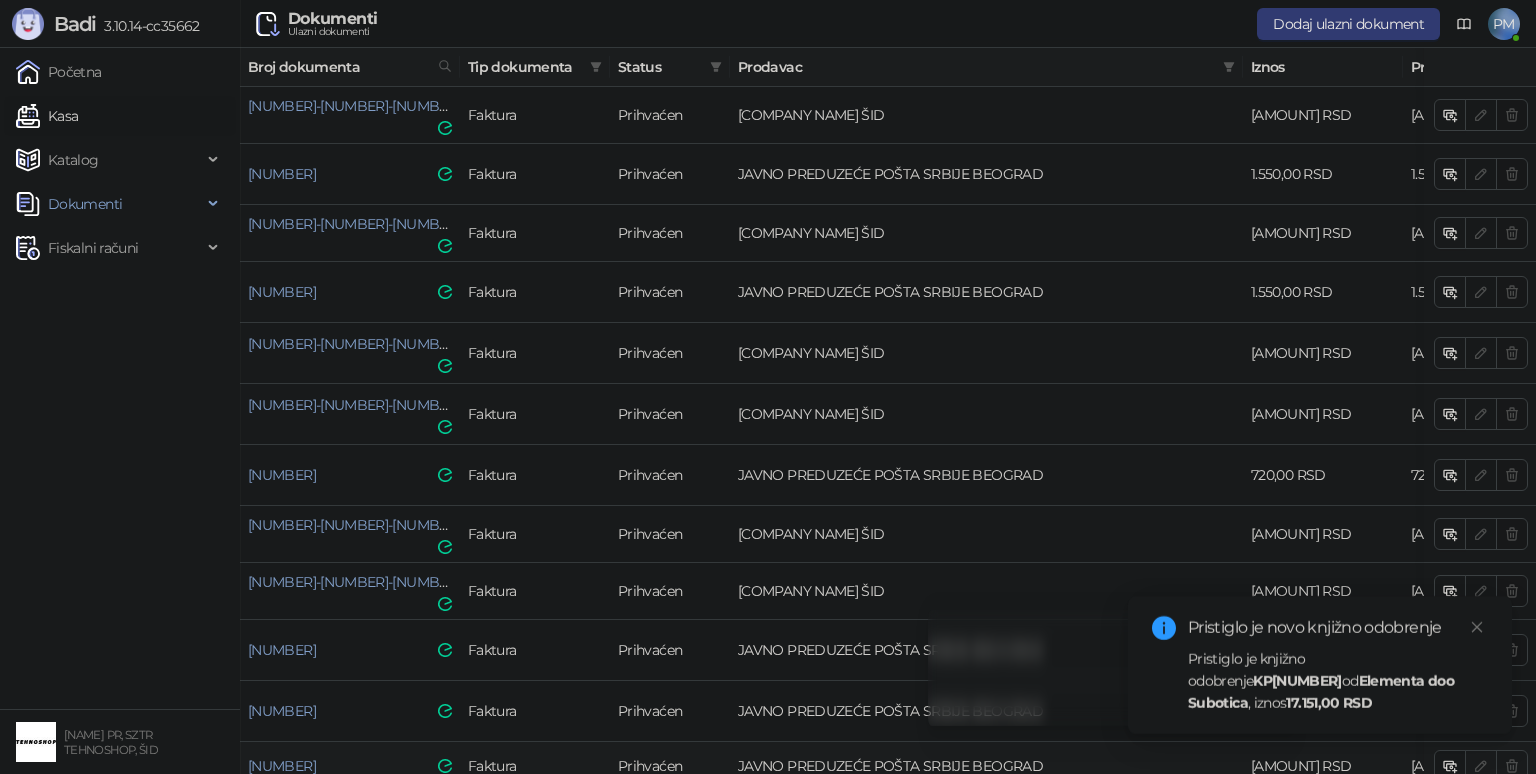 click on "Kasa" at bounding box center [47, 116] 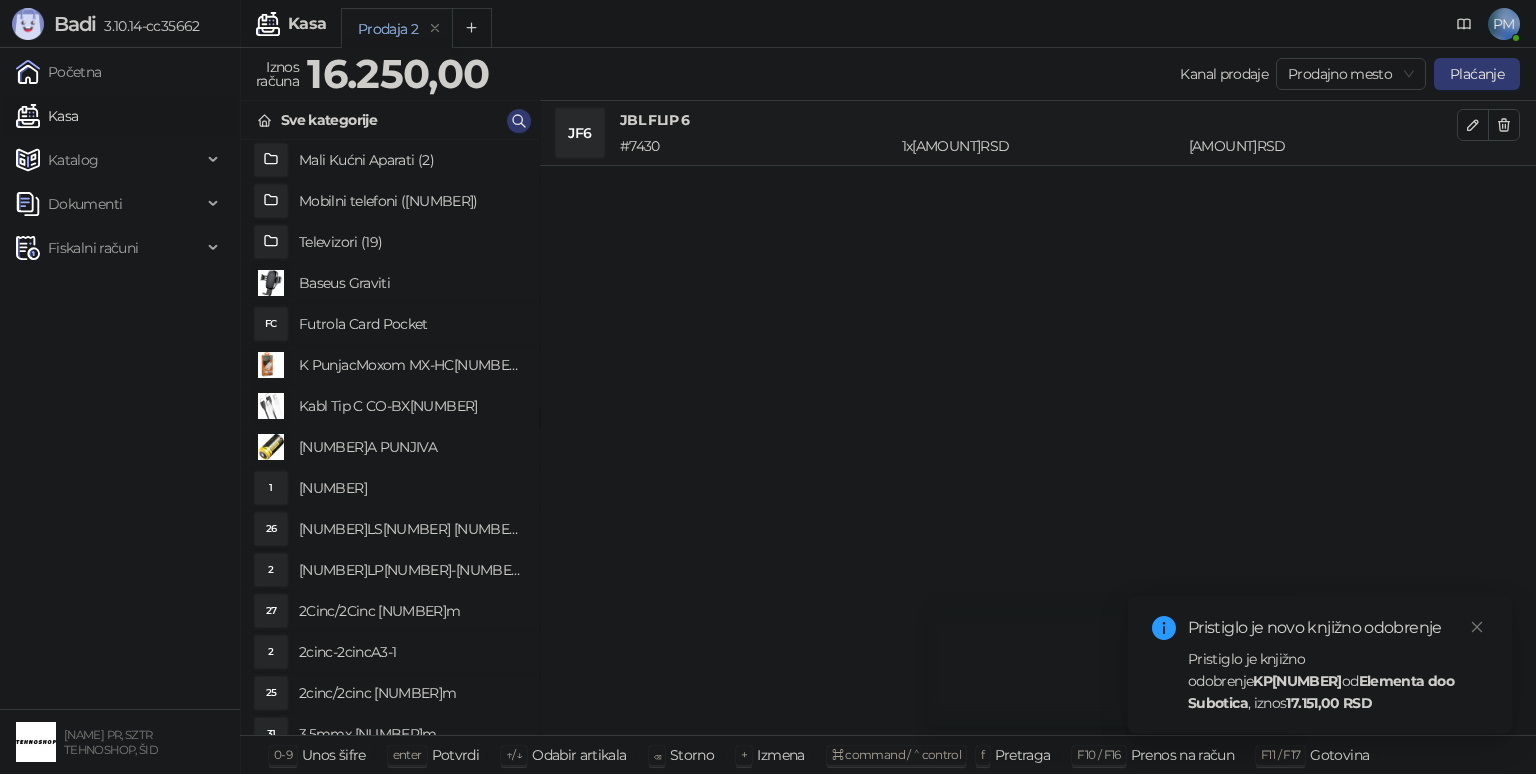 click on "Mali Kućni Aparati (2)" at bounding box center (411, 160) 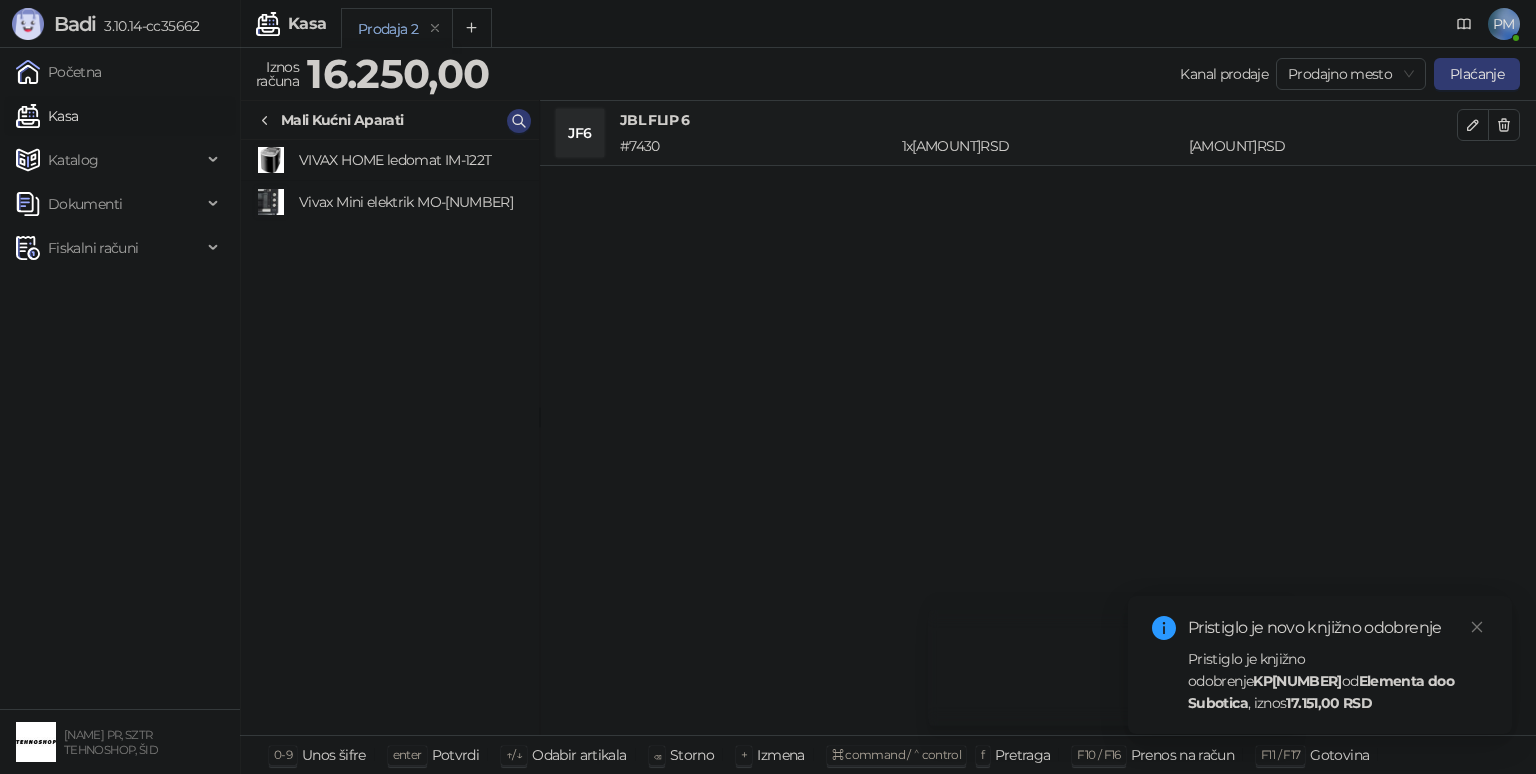 click on "Mali Kućni Aparati" at bounding box center [390, 120] 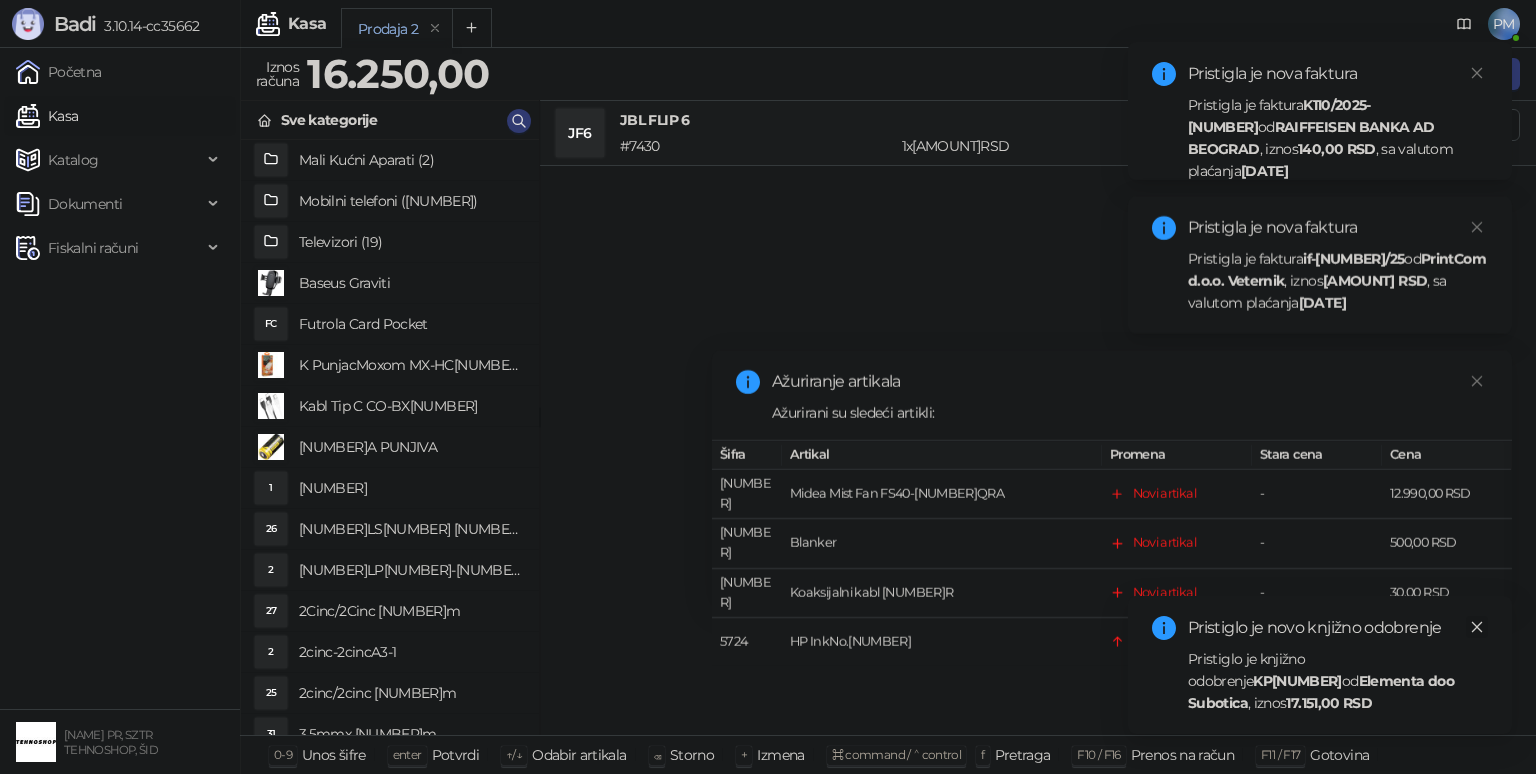 click 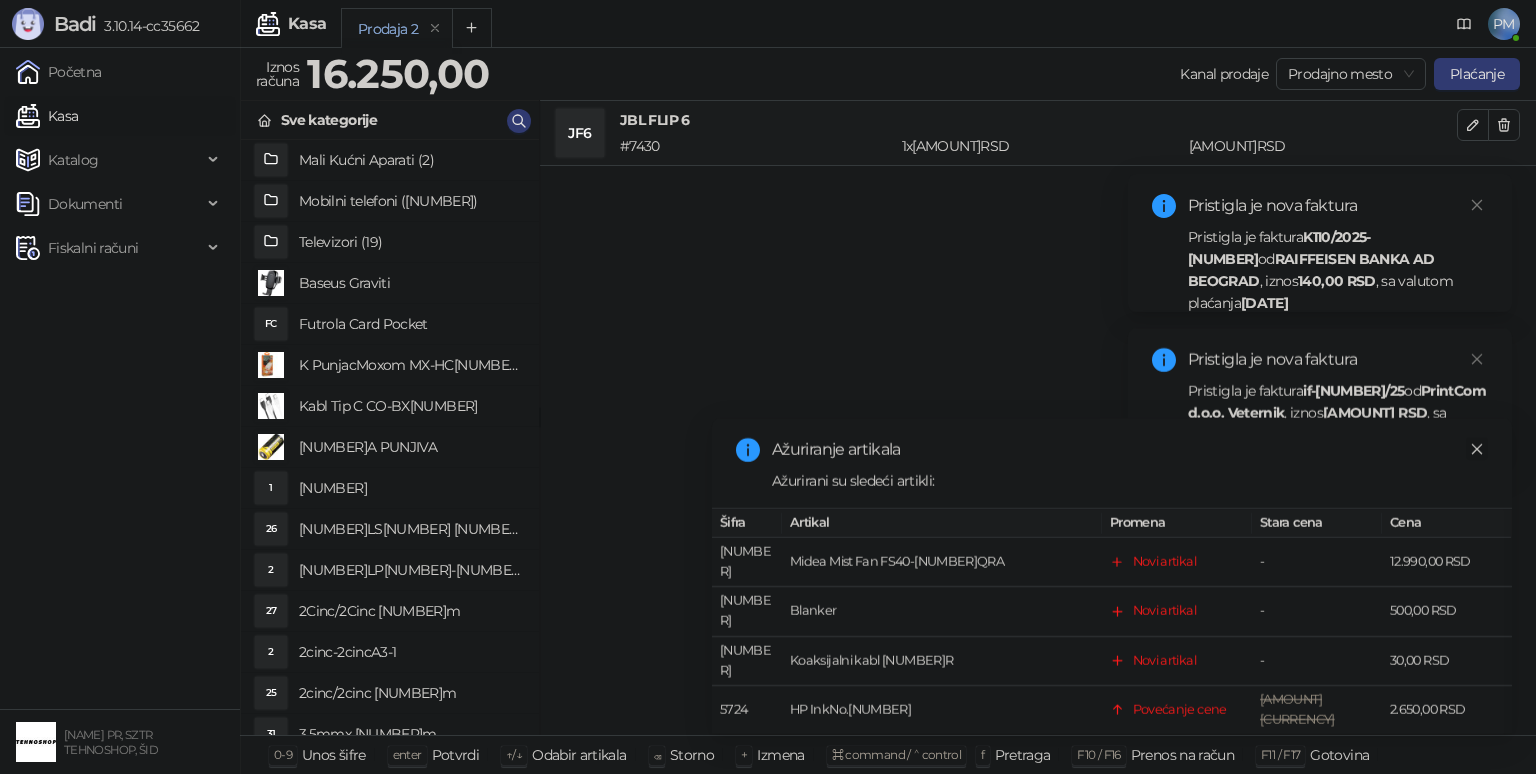 click 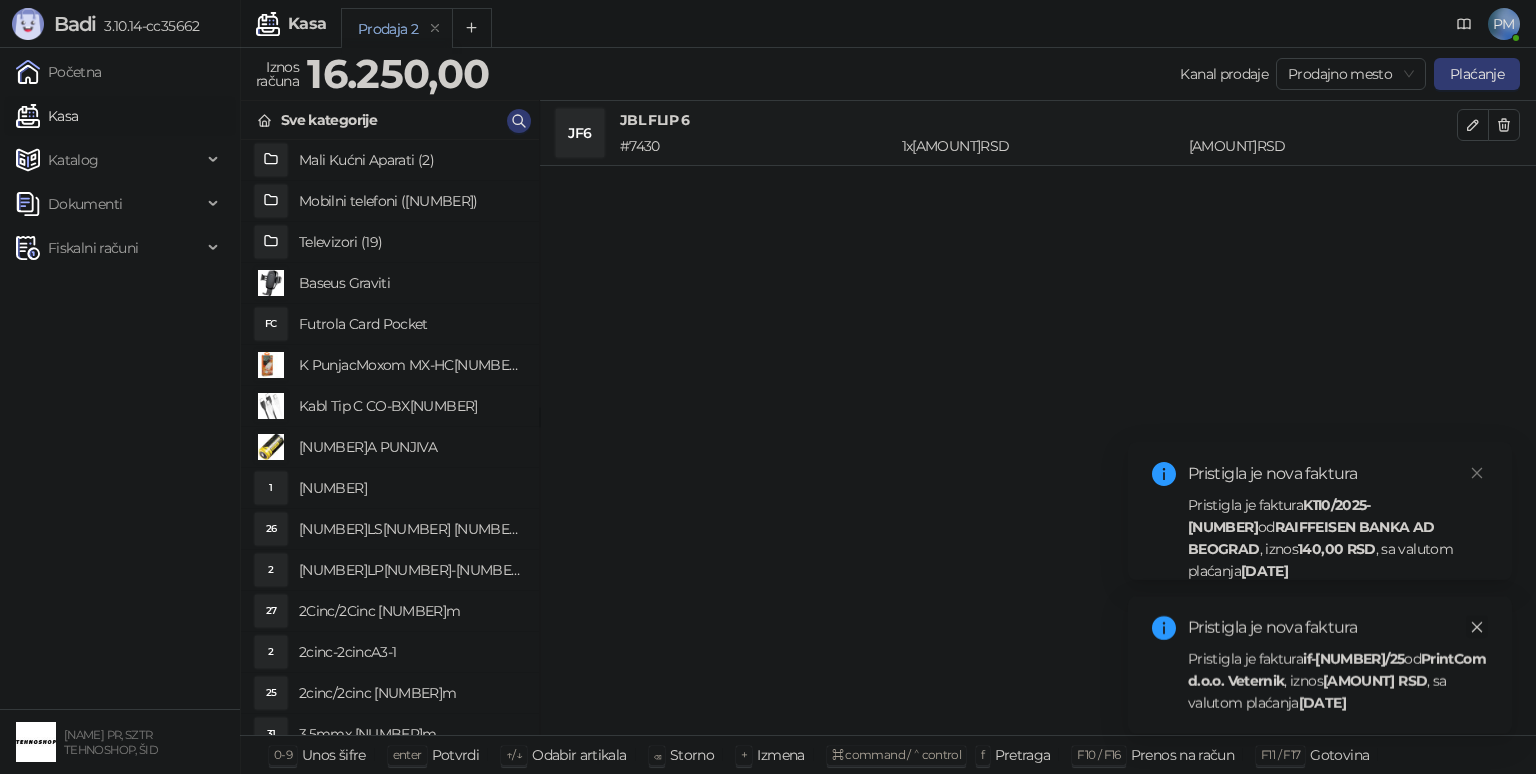 click 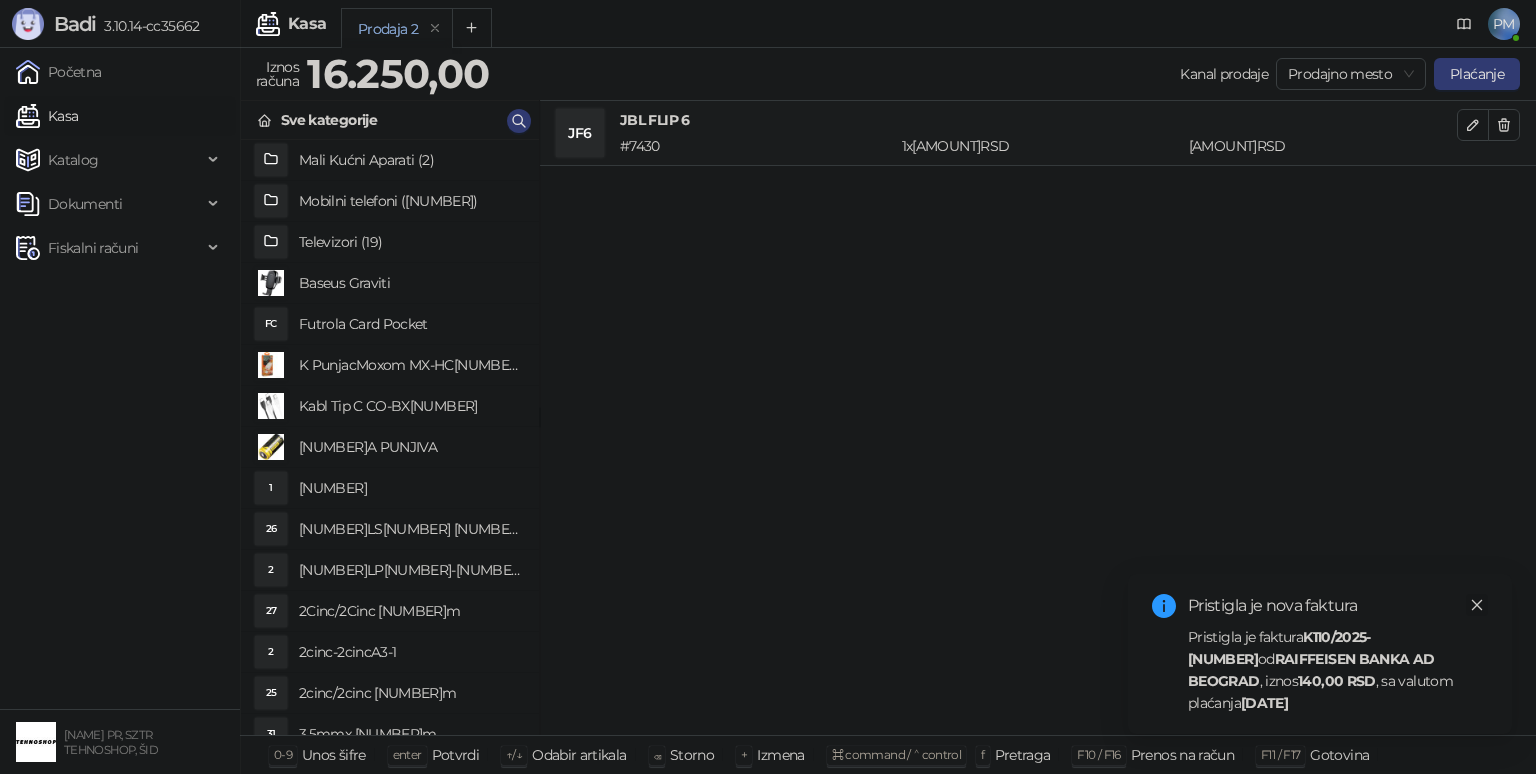 click 